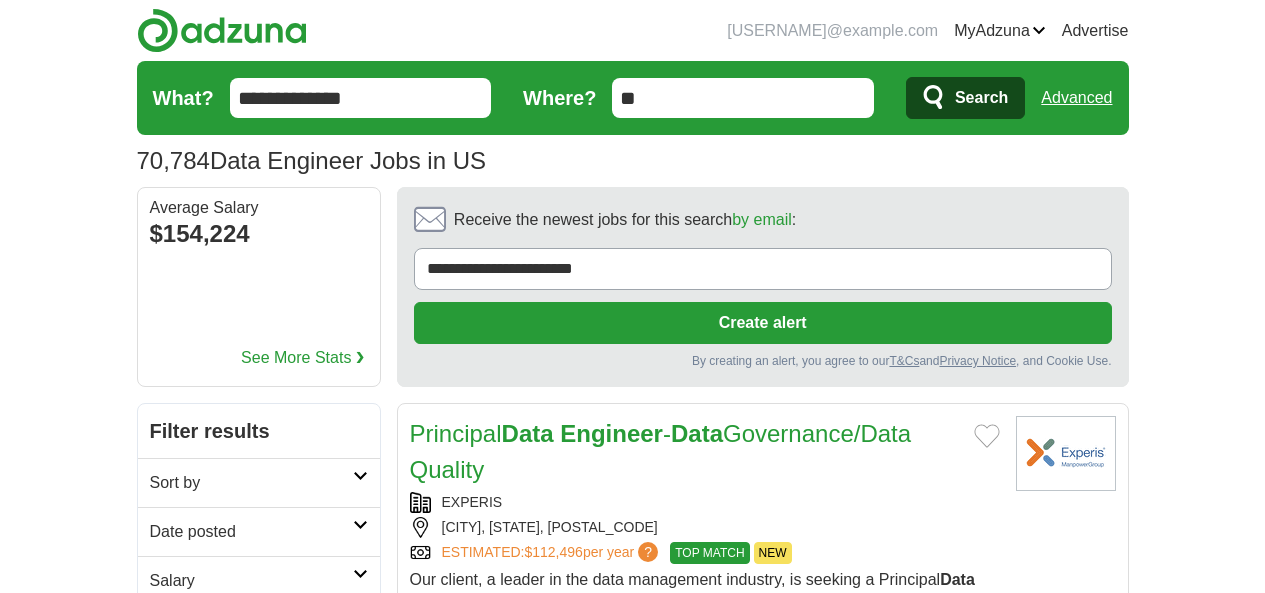 scroll, scrollTop: 0, scrollLeft: 0, axis: both 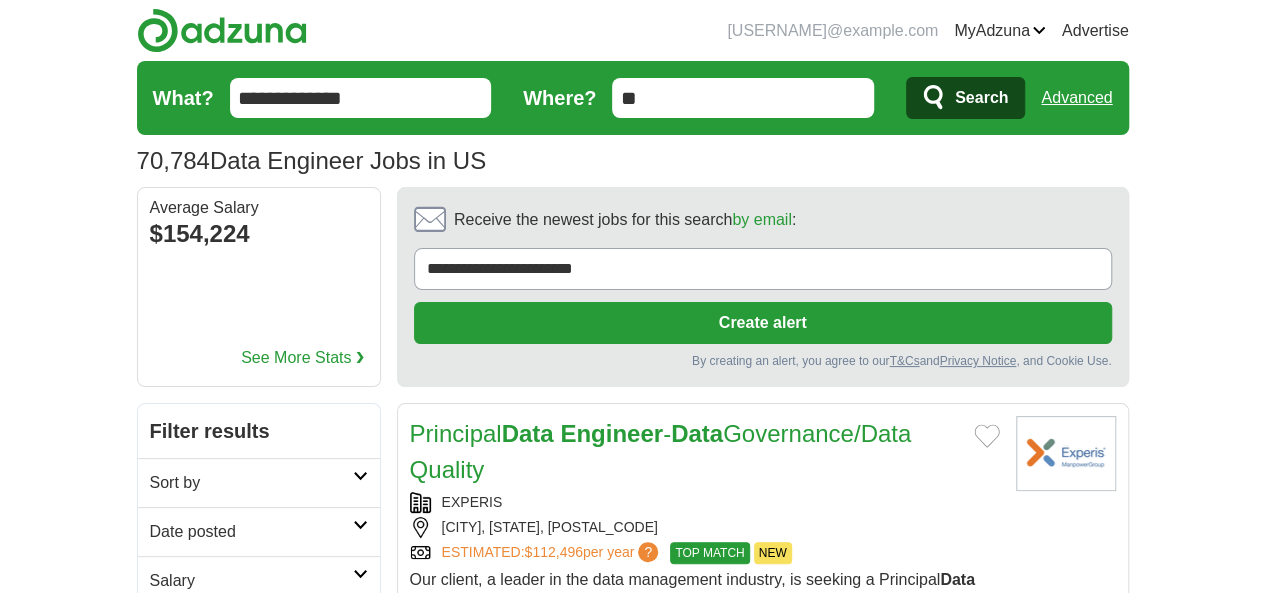 click on "Date posted" at bounding box center [251, 532] 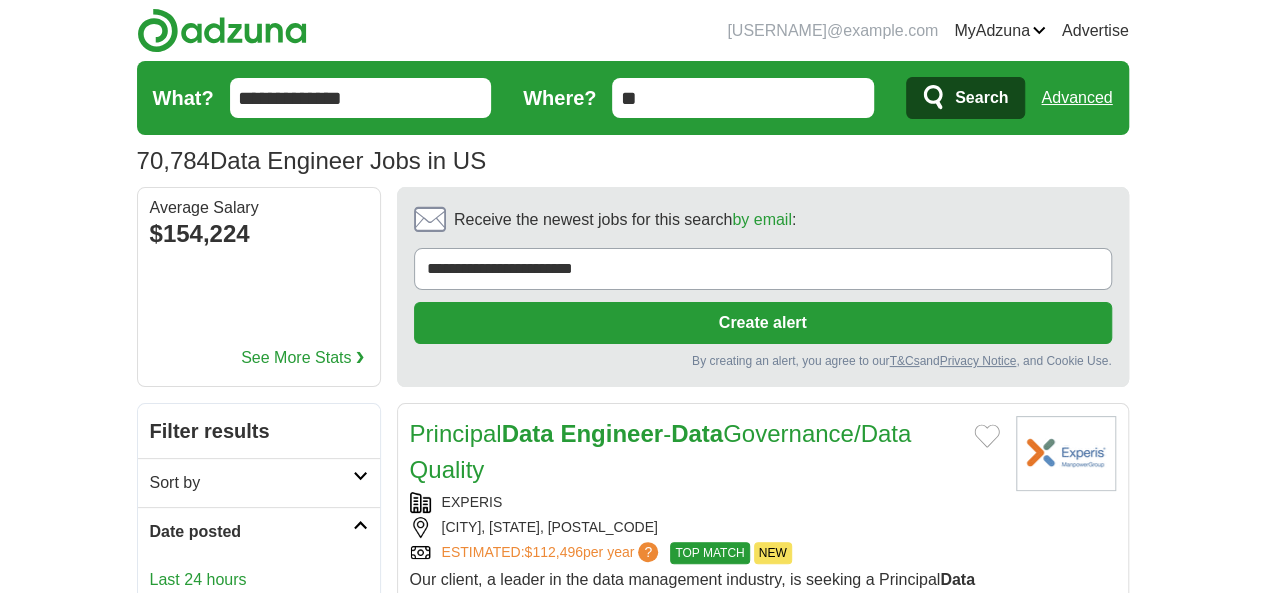 click on "Last 24 hours" at bounding box center [259, 580] 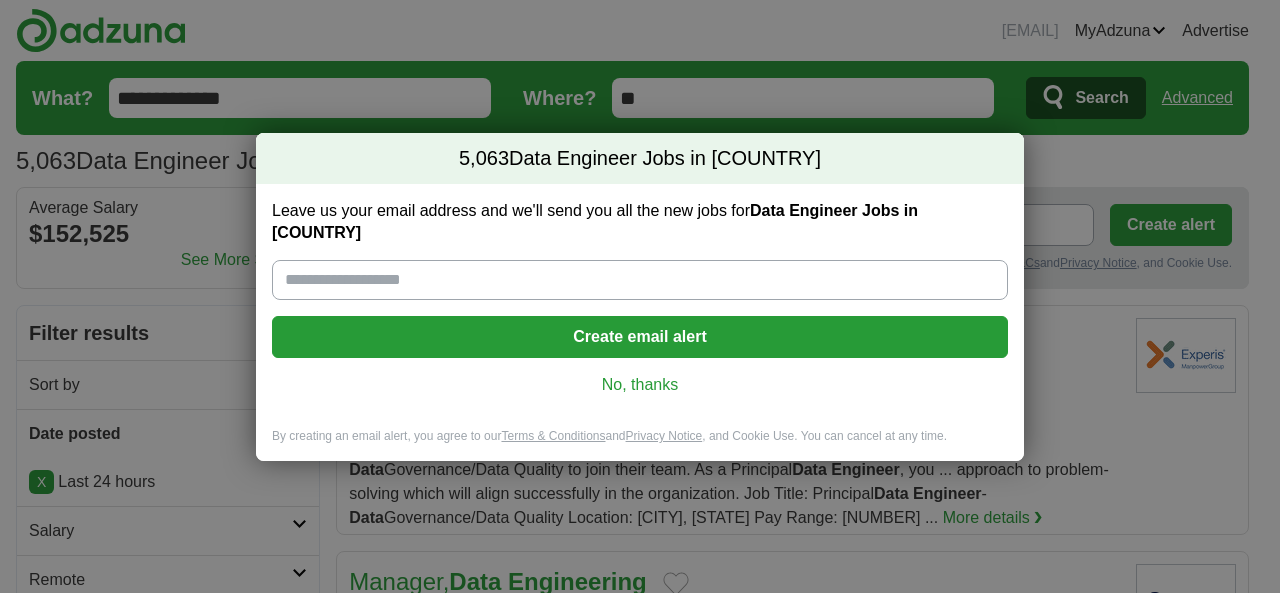 scroll, scrollTop: 0, scrollLeft: 0, axis: both 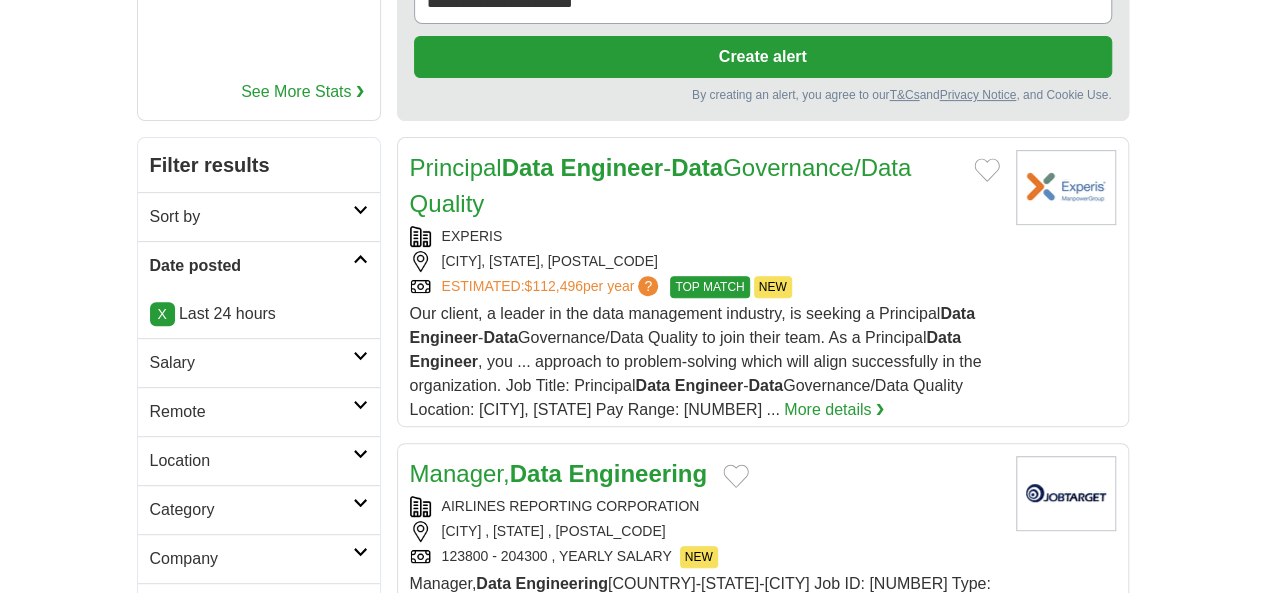 click on "Remote" at bounding box center [251, 412] 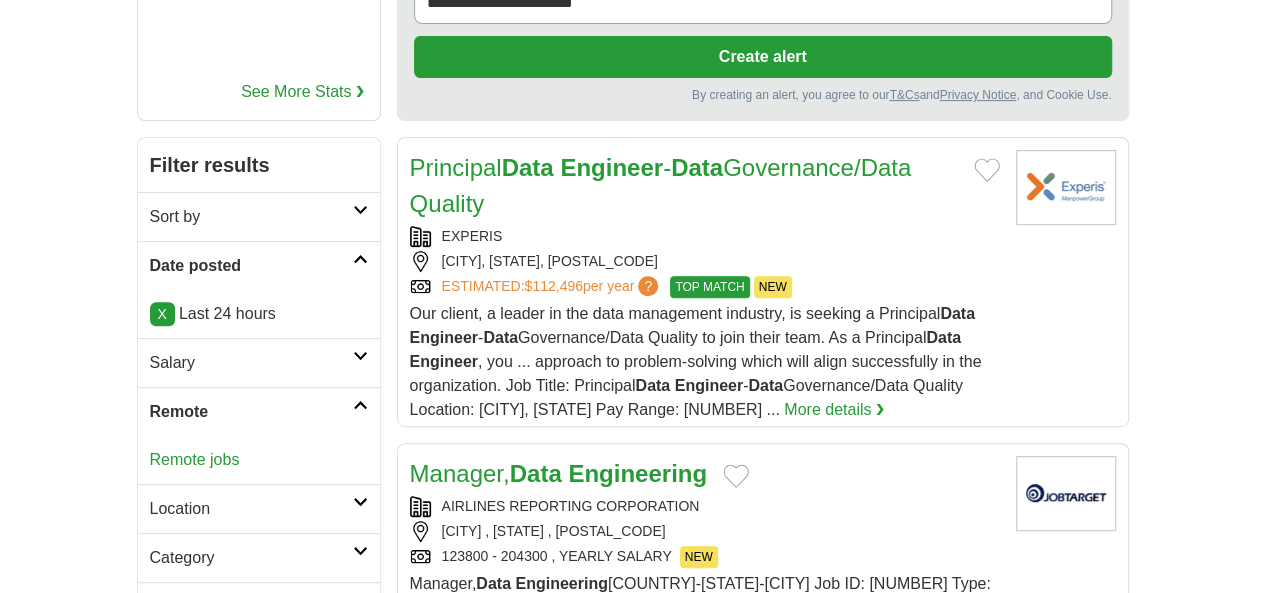 click on "Remote jobs" at bounding box center [195, 459] 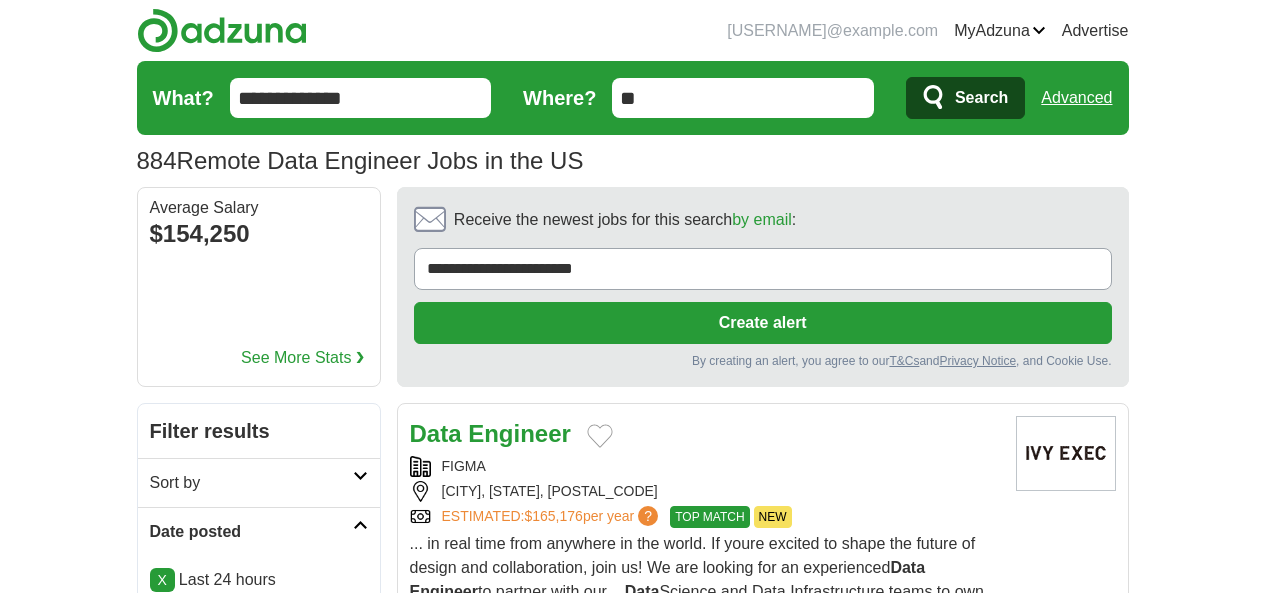 scroll, scrollTop: 0, scrollLeft: 0, axis: both 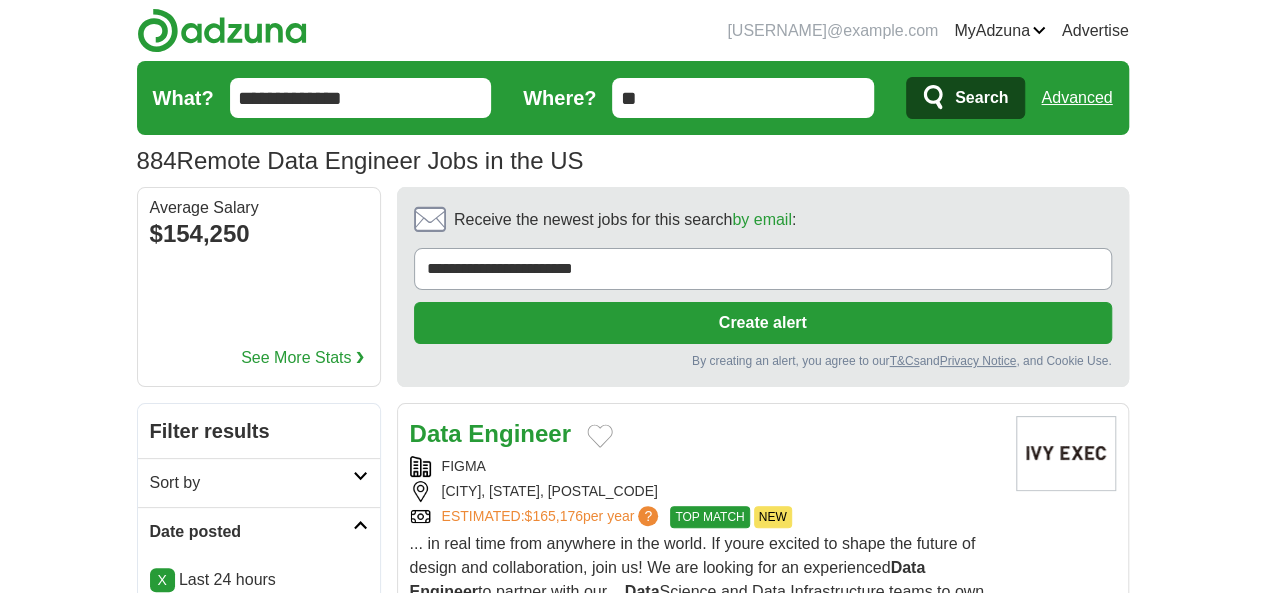 click on "Engineer" at bounding box center (519, 433) 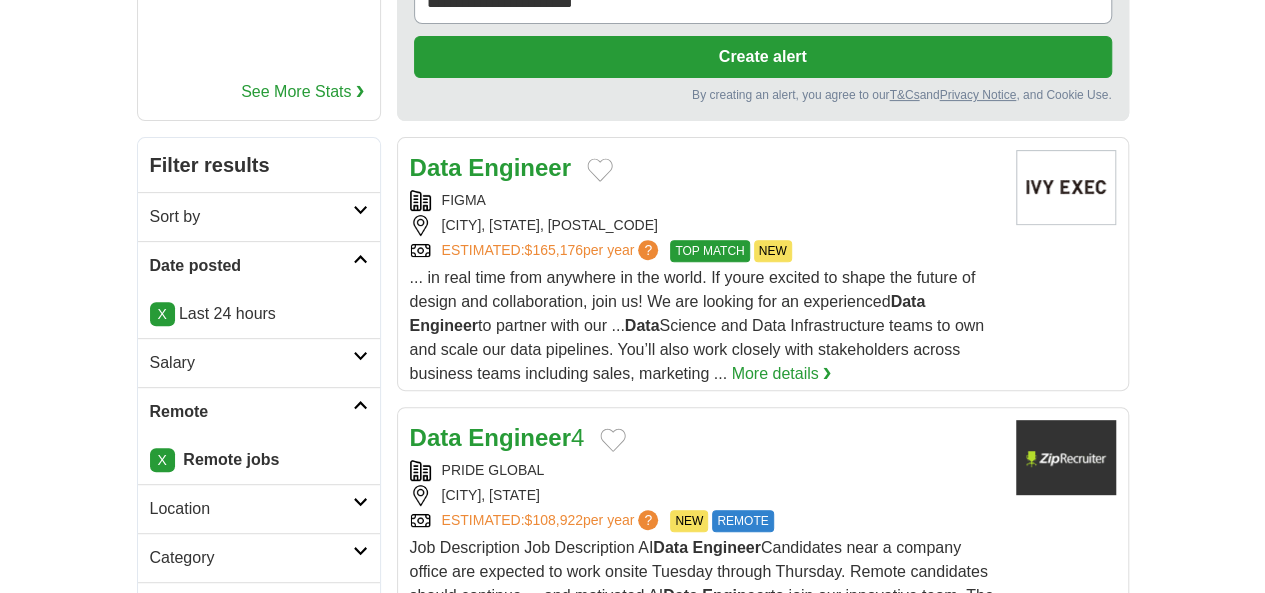 click on "Engineer" at bounding box center (519, 437) 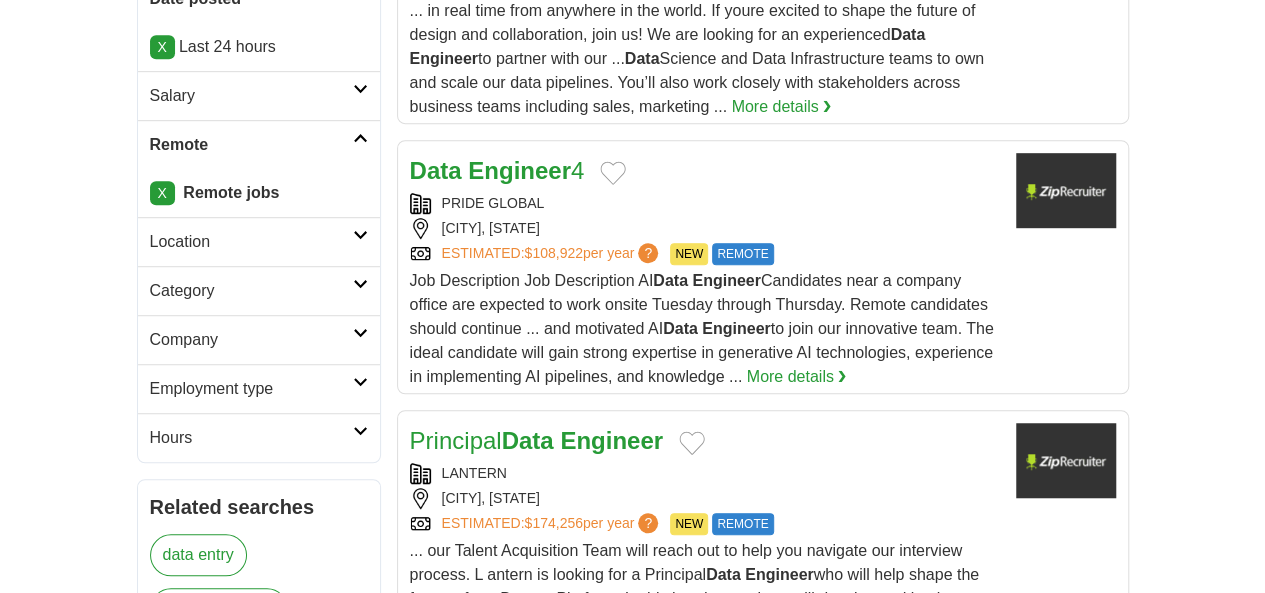 click on "Principal  Data   Engineer" at bounding box center [536, 441] 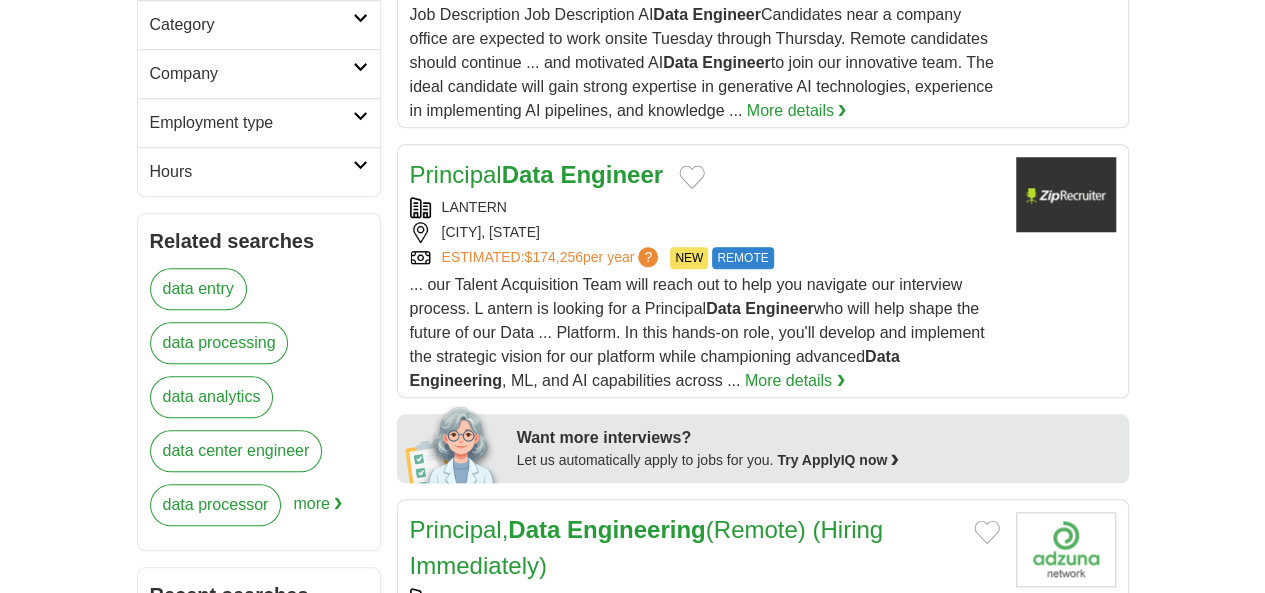 scroll, scrollTop: 800, scrollLeft: 0, axis: vertical 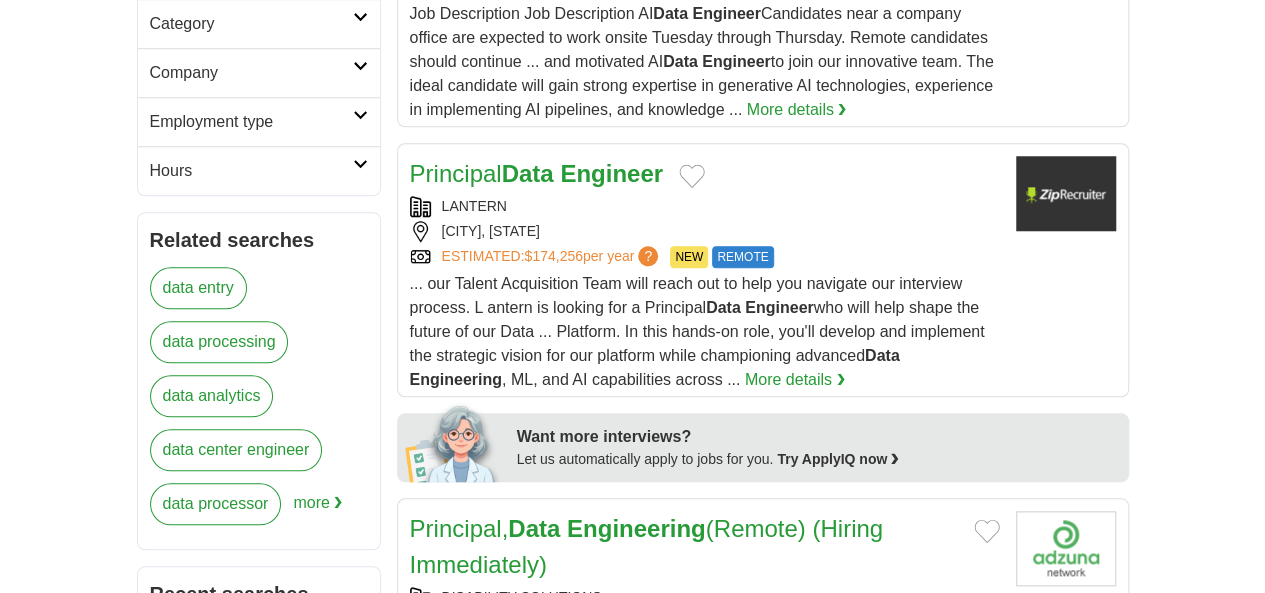 click on "Principal,  Data   Engineering  (Remote) (Hiring Immediately)" at bounding box center (646, 546) 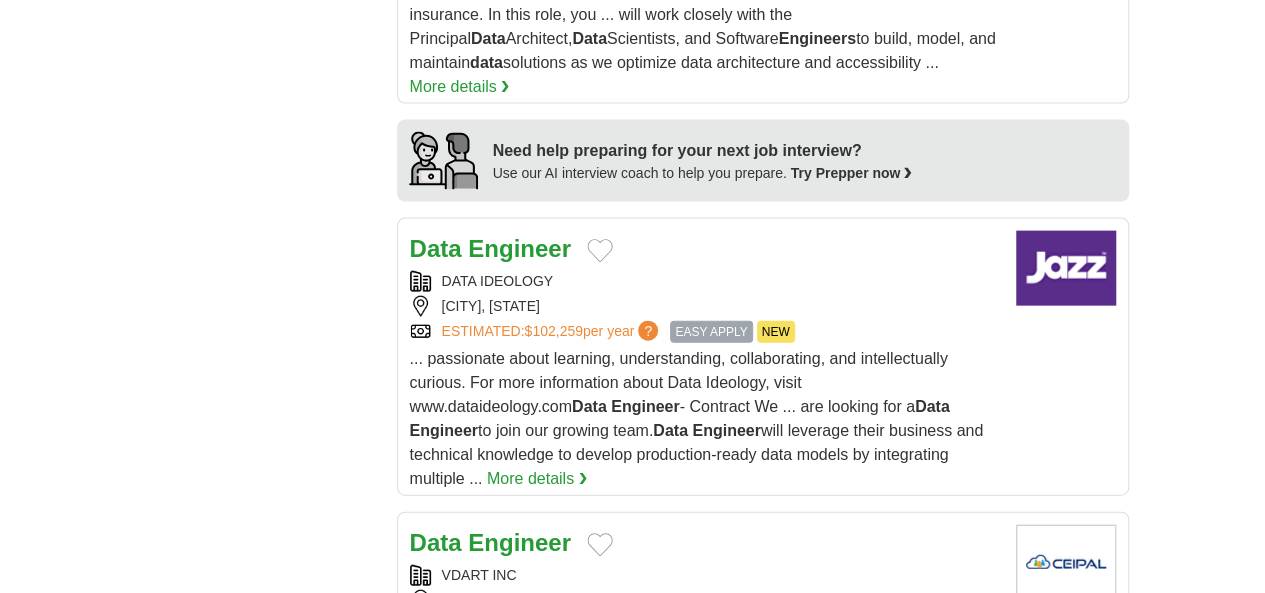 scroll, scrollTop: 2133, scrollLeft: 0, axis: vertical 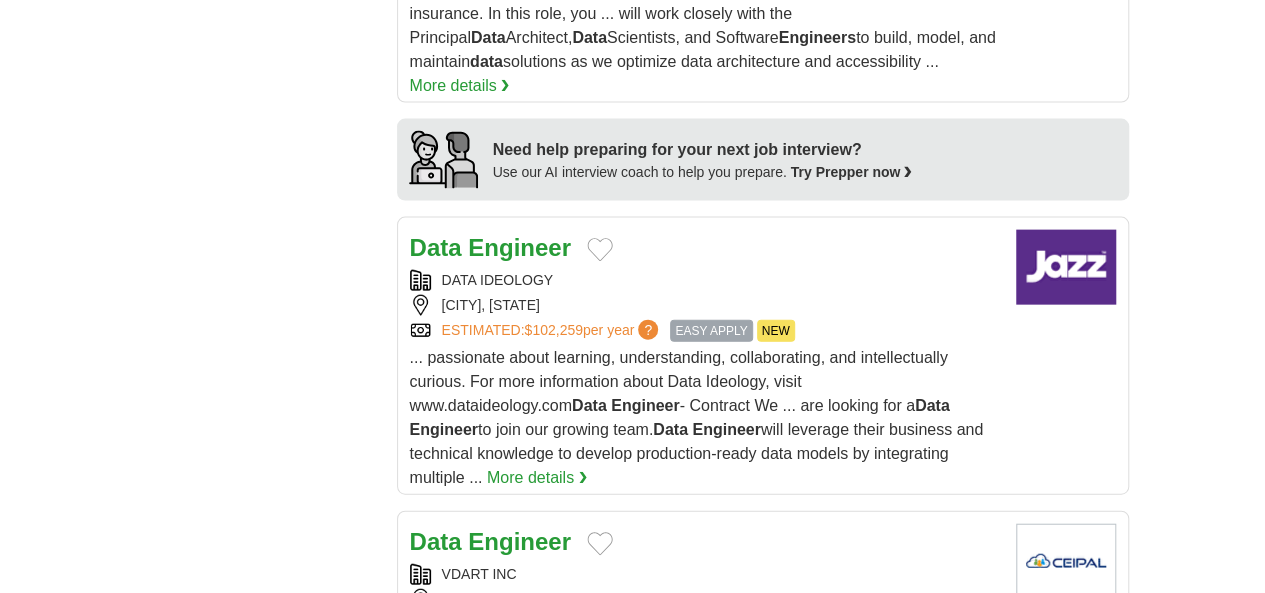 click on "Engineer" at bounding box center (519, 541) 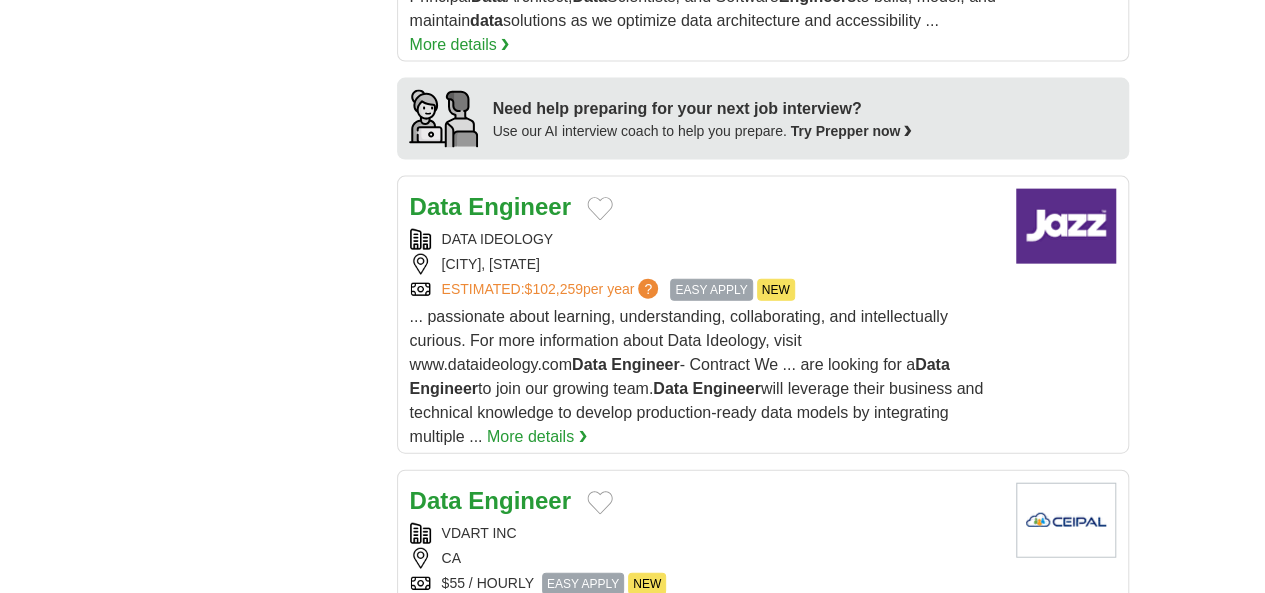 scroll, scrollTop: 2400, scrollLeft: 0, axis: vertical 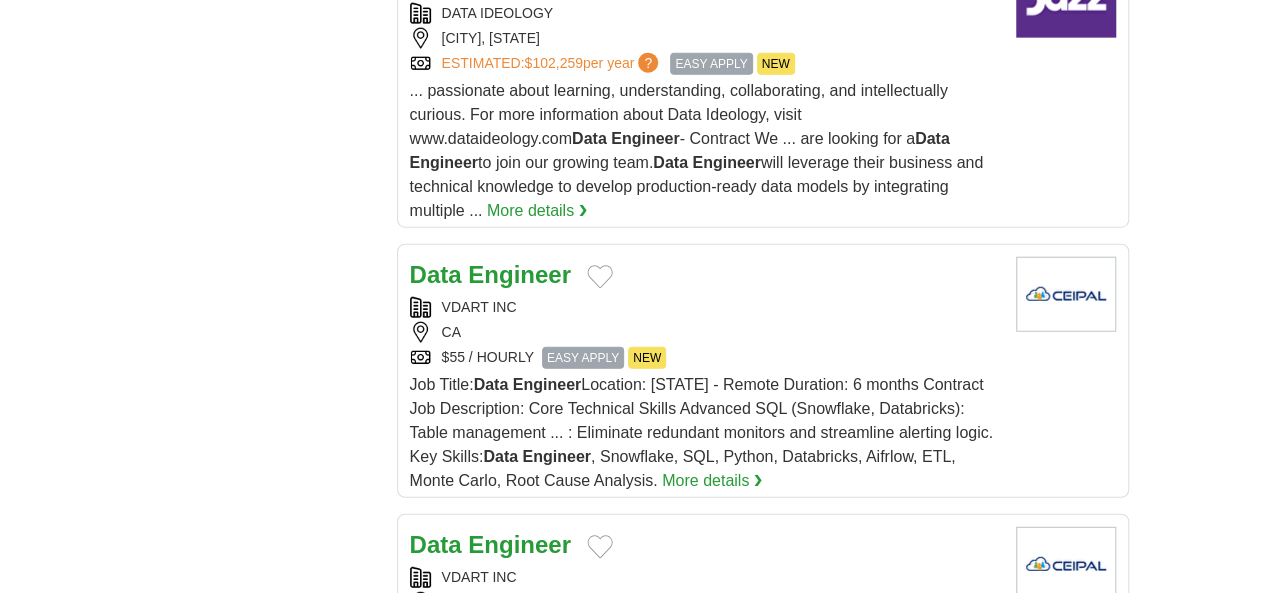 click on "Engineer" at bounding box center (519, 814) 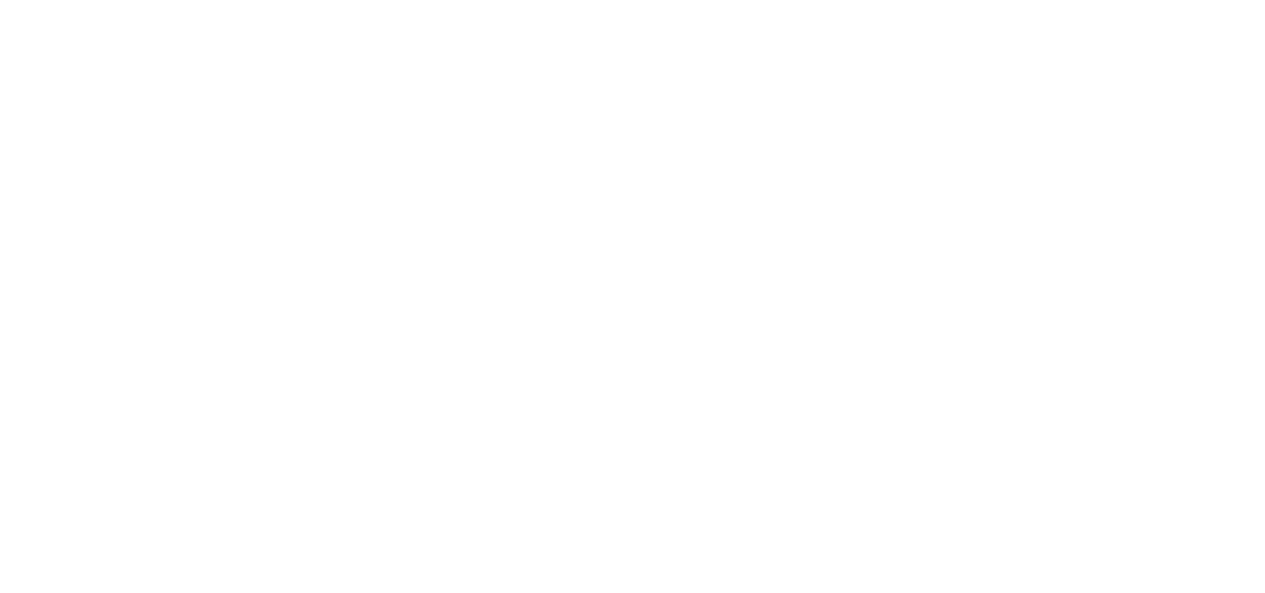 scroll, scrollTop: 3733, scrollLeft: 0, axis: vertical 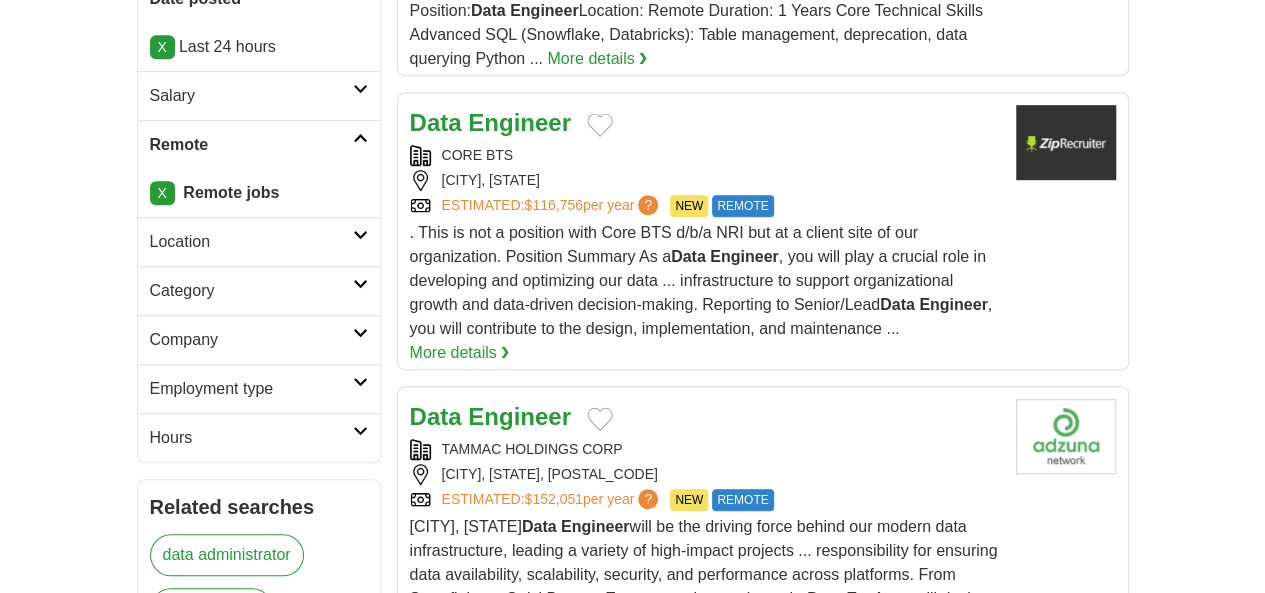 click on "Engineer" at bounding box center (519, 416) 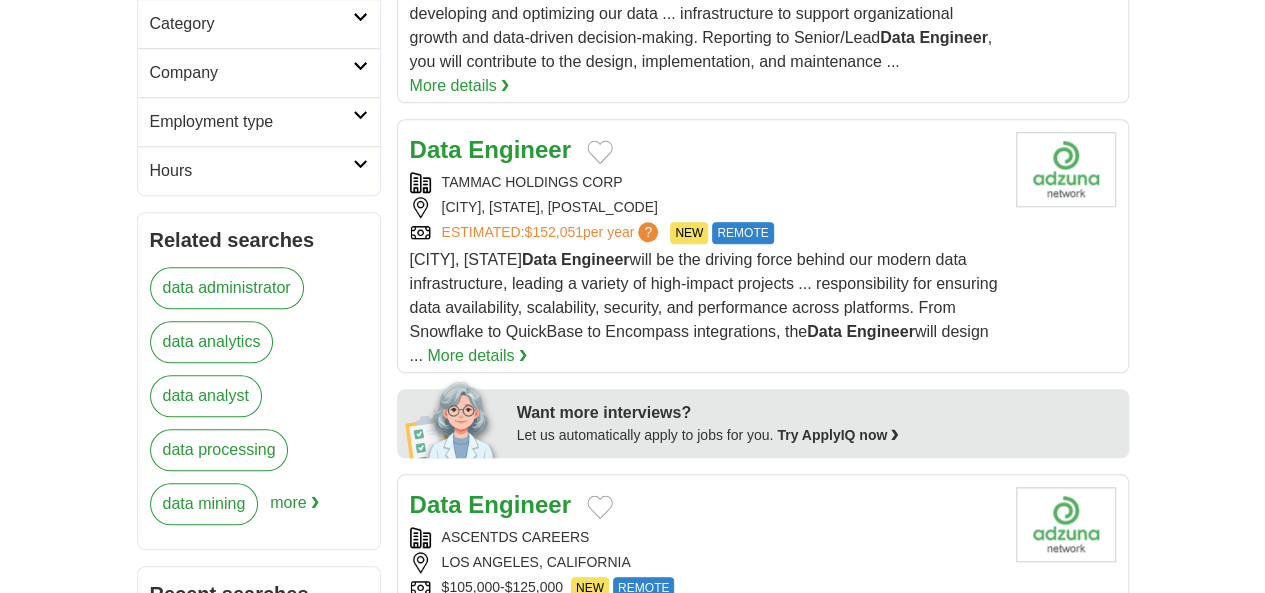 scroll, scrollTop: 1066, scrollLeft: 0, axis: vertical 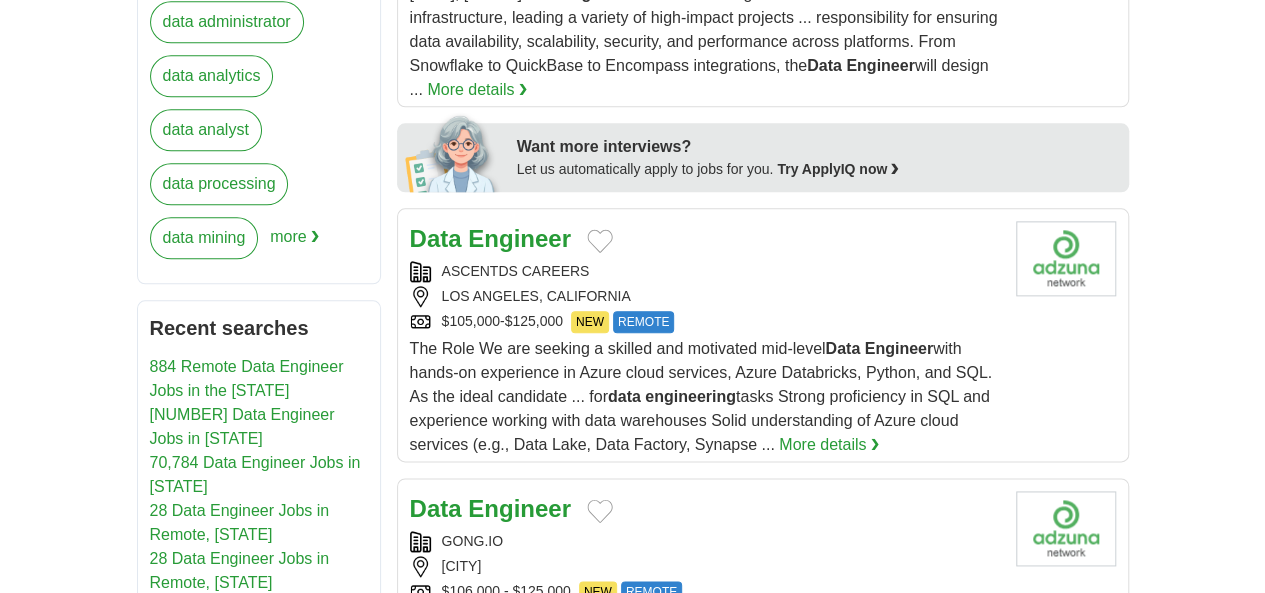 click on "Engineer" at bounding box center (519, 238) 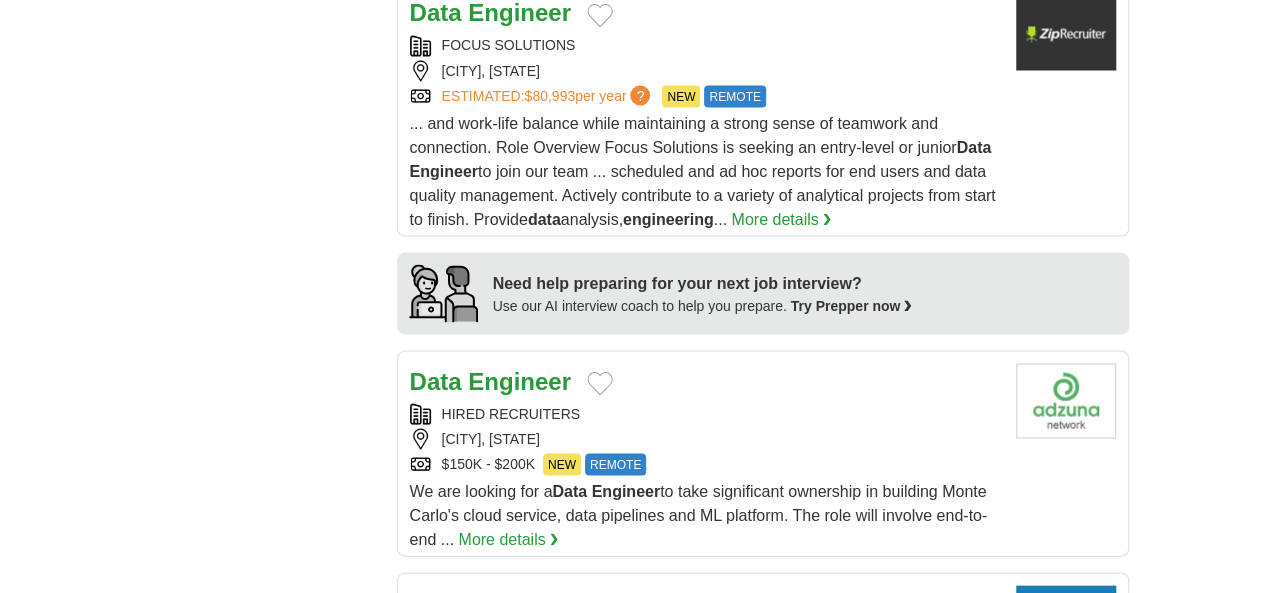 scroll, scrollTop: 1866, scrollLeft: 0, axis: vertical 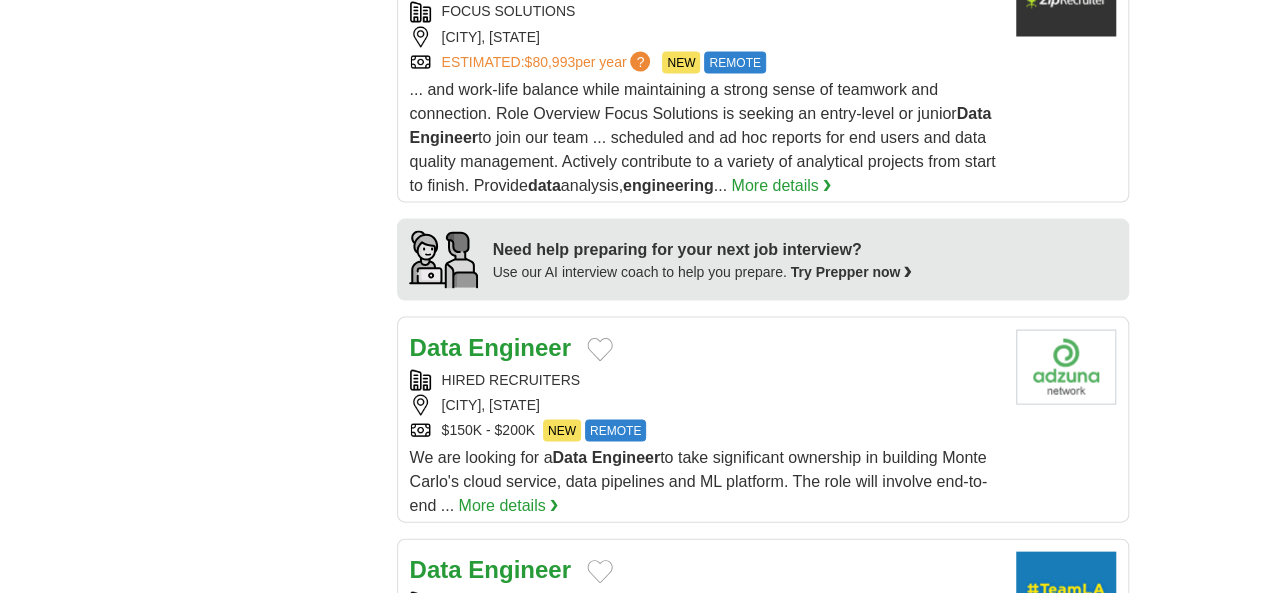 click on "Data   Engineer
UCLA HEALTH
LOS ANGELES, CALIFORNIA, 90006
ESTIMATED:
$129,055
per year
?
NEW REMOTE
NEW REMOTE
More details ❯" at bounding box center (763, 653) 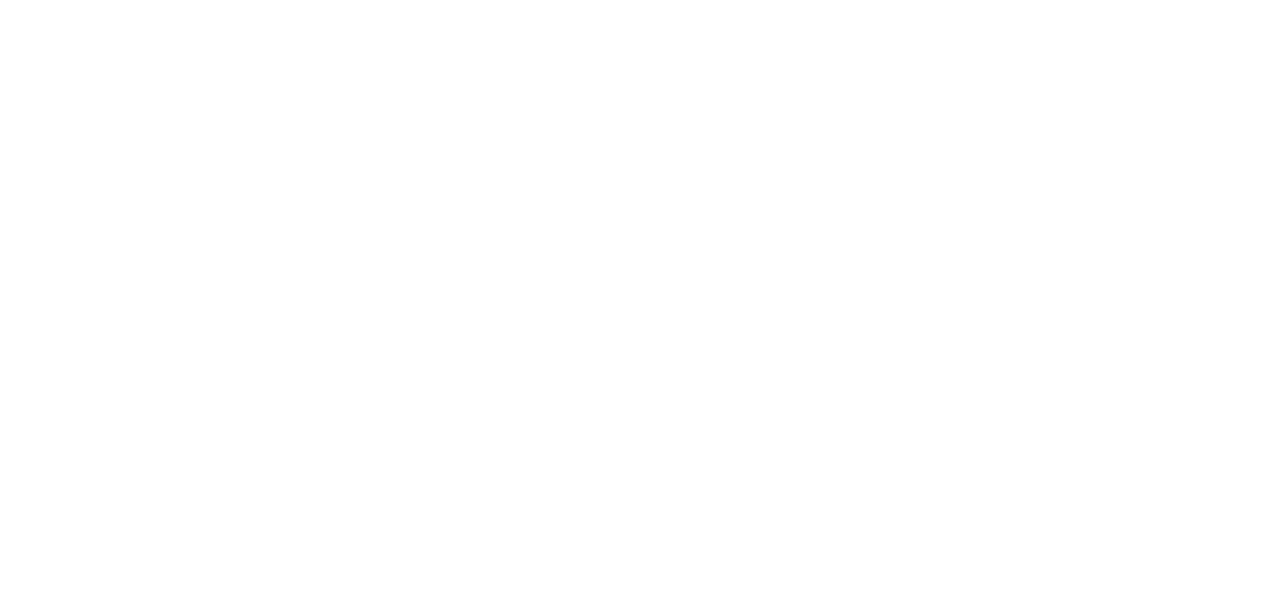 scroll, scrollTop: 3733, scrollLeft: 0, axis: vertical 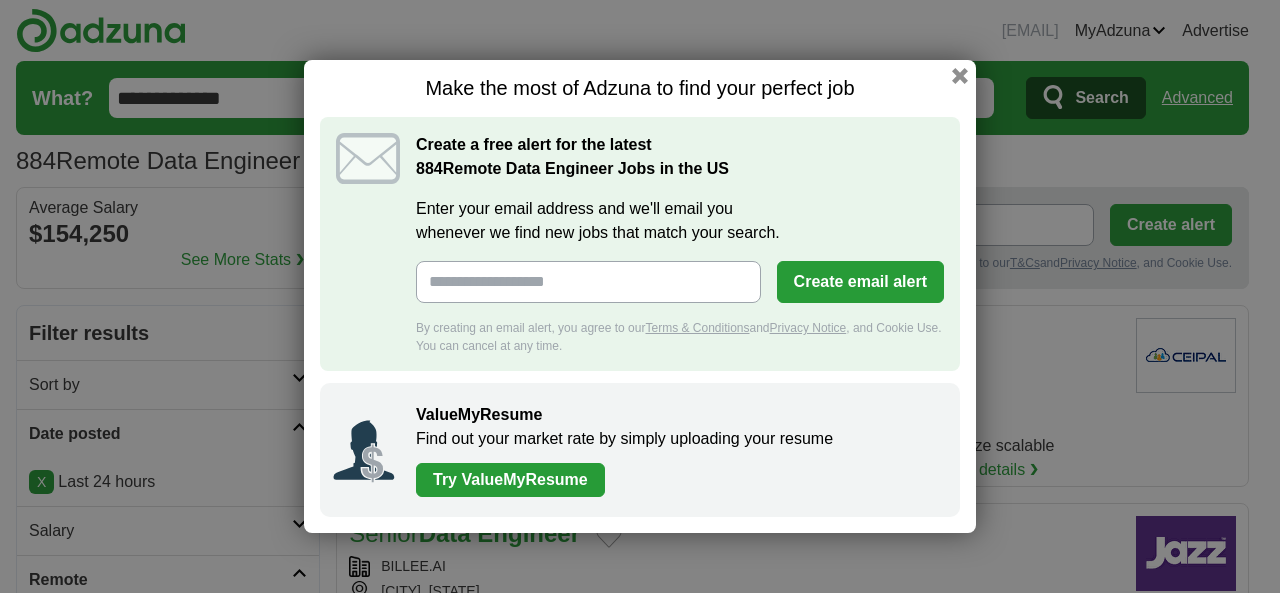 click on "Make the most of Adzuna to find your perfect job" at bounding box center (640, 88) 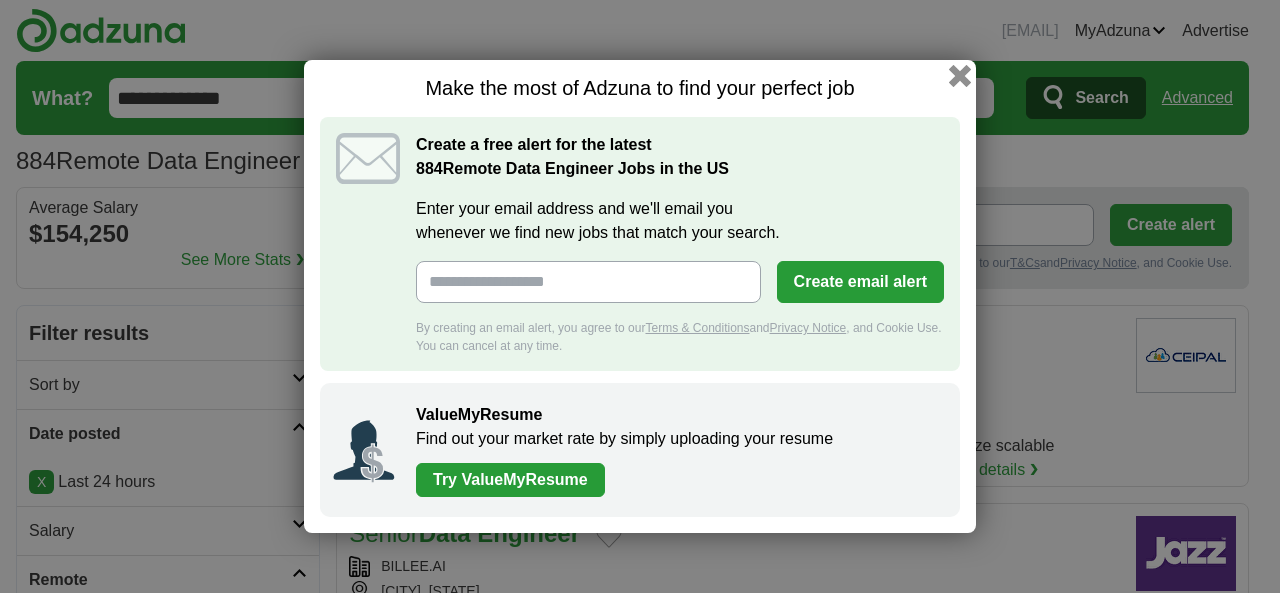 click at bounding box center [960, 76] 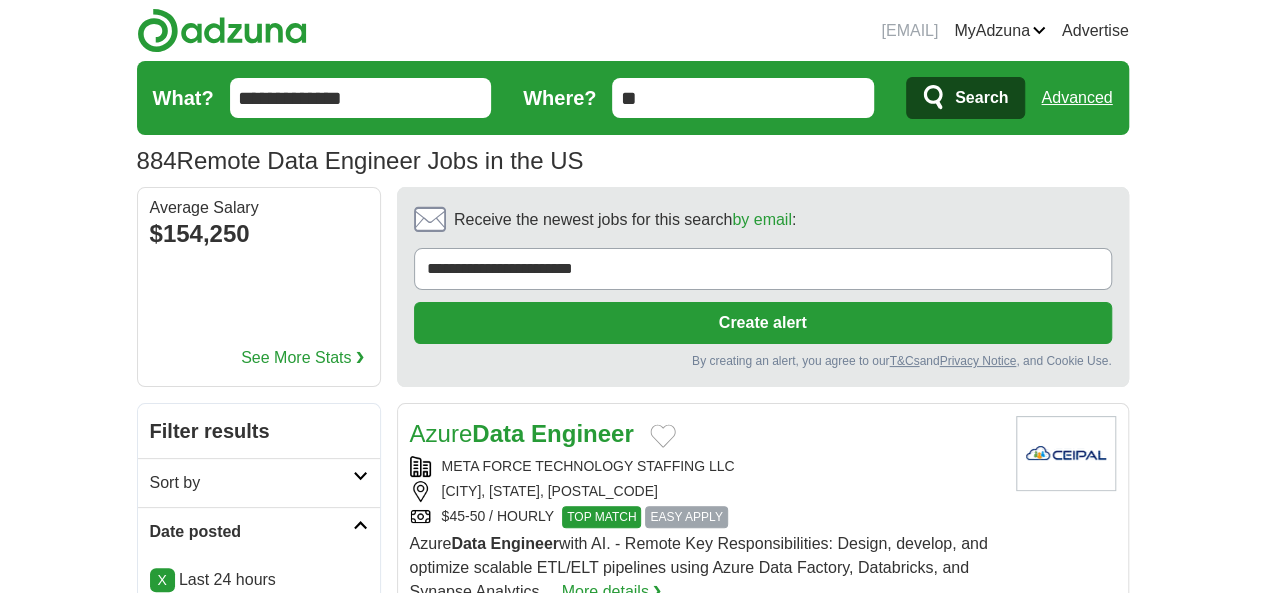 click on "Engineer" at bounding box center (582, 433) 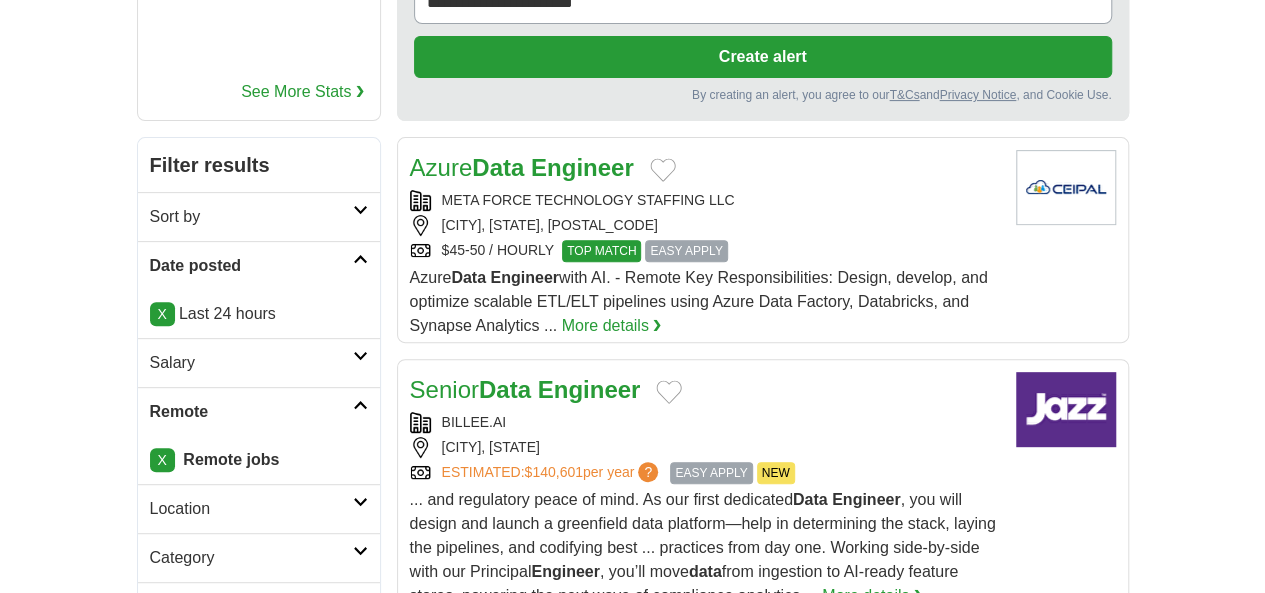 scroll, scrollTop: 266, scrollLeft: 0, axis: vertical 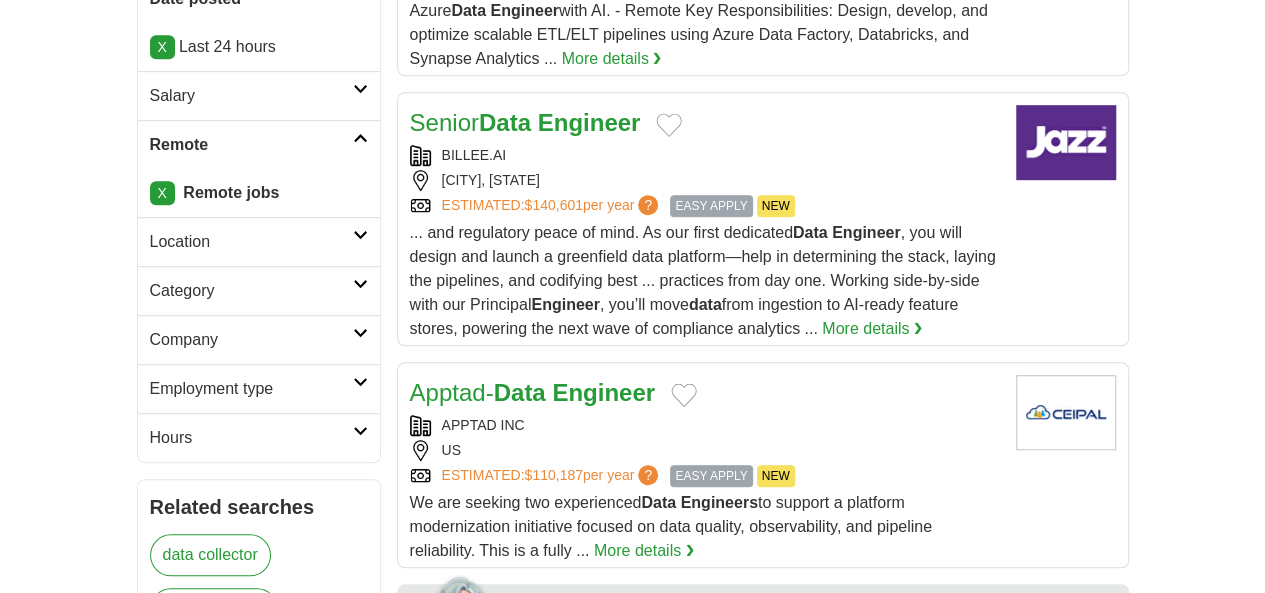 click on "Data" at bounding box center (520, 392) 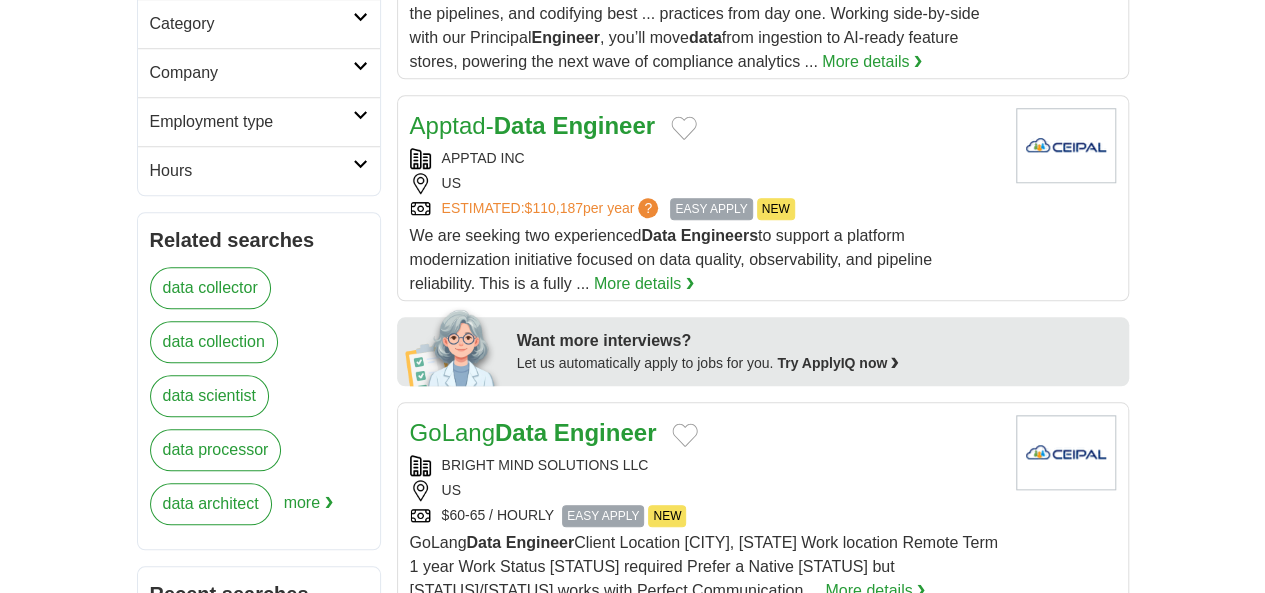 click on "Data" at bounding box center (521, 432) 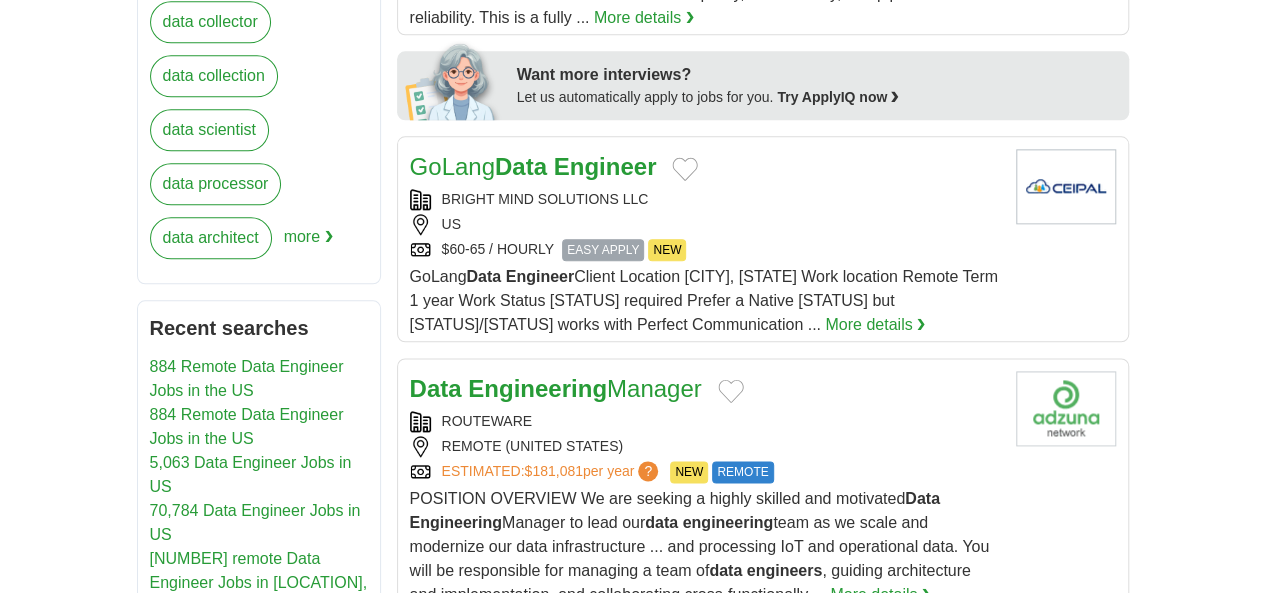 scroll, scrollTop: 1333, scrollLeft: 0, axis: vertical 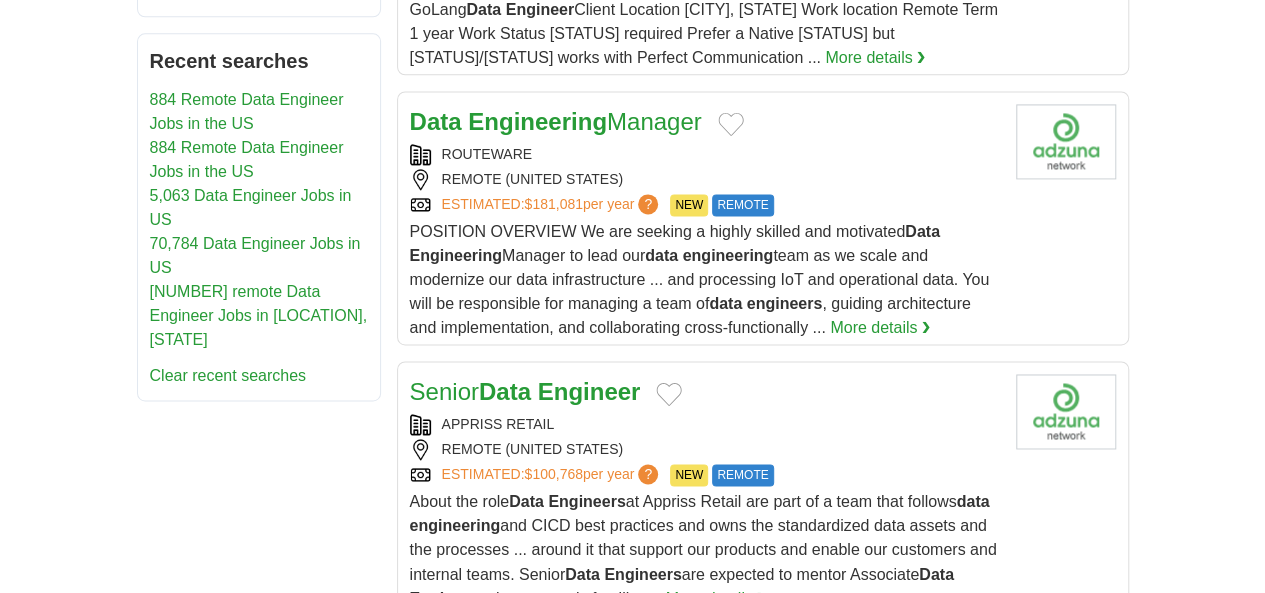 click on "Senior  Data   Engineer" at bounding box center [525, 391] 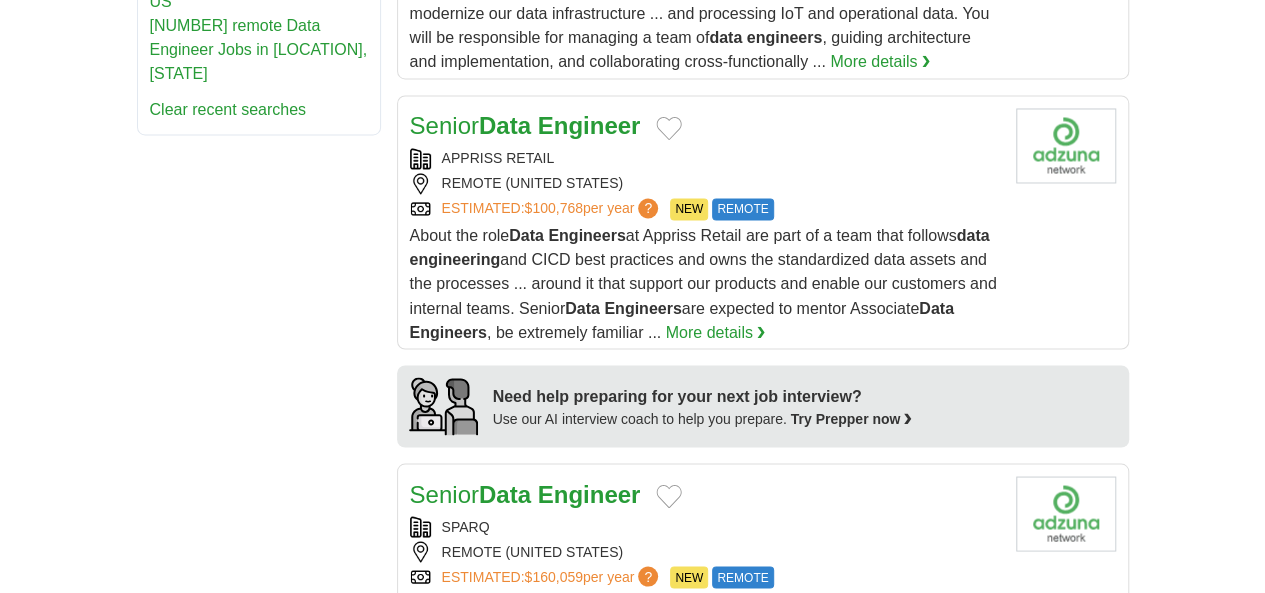 scroll, scrollTop: 1600, scrollLeft: 0, axis: vertical 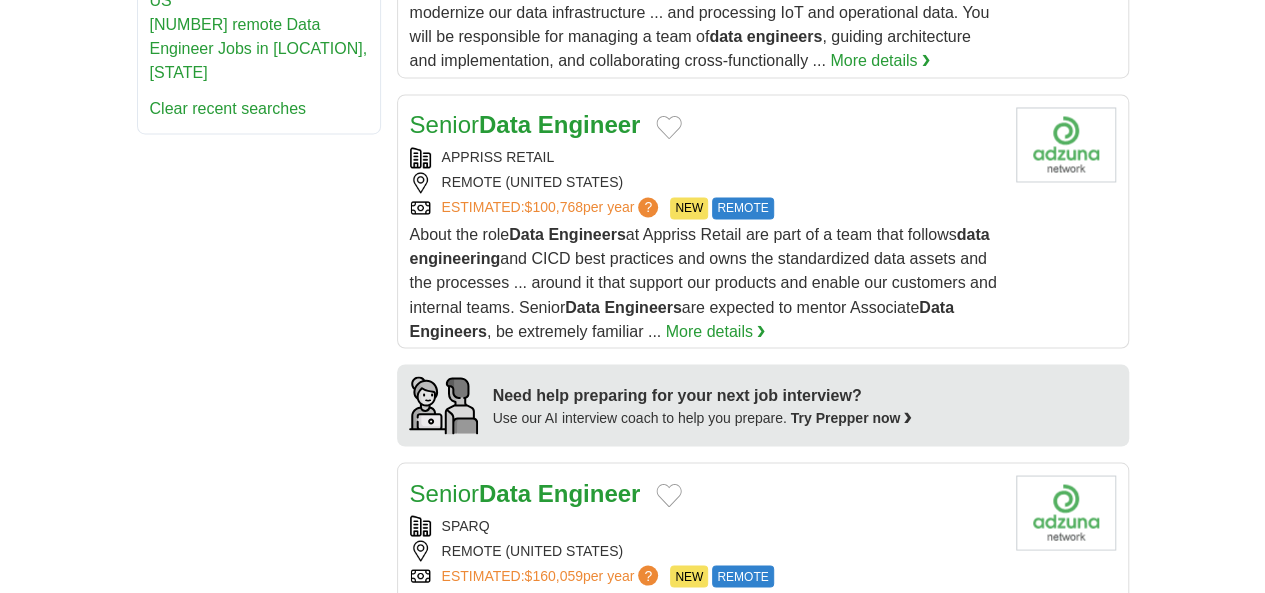 click on "Data" at bounding box center [505, 492] 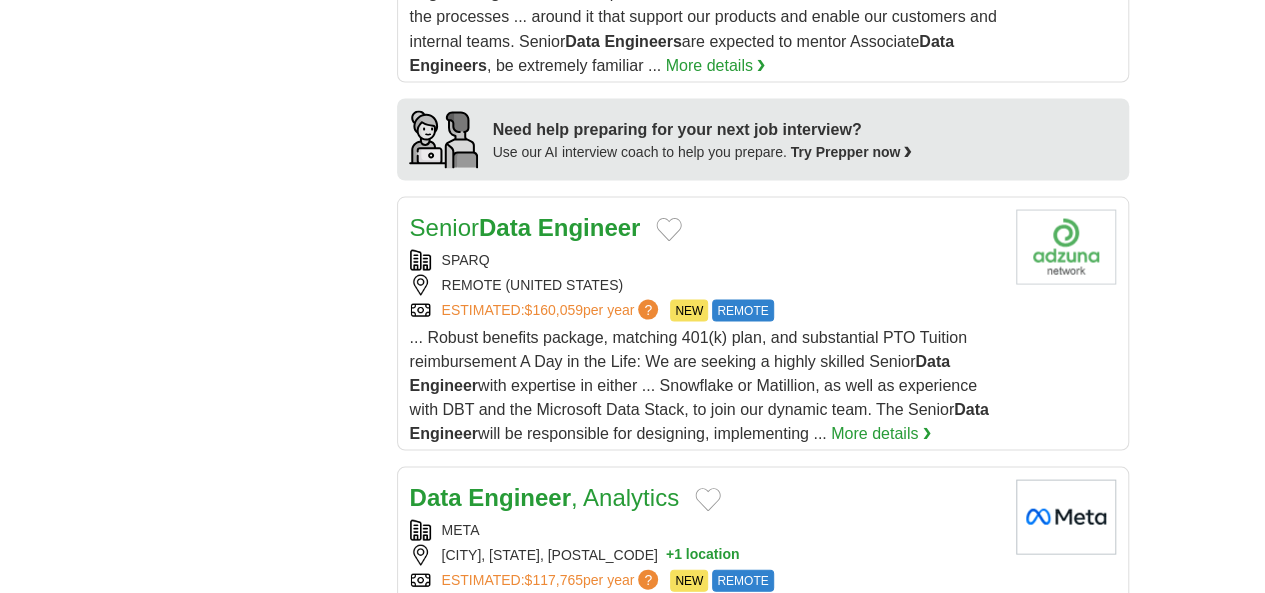 scroll, scrollTop: 1866, scrollLeft: 0, axis: vertical 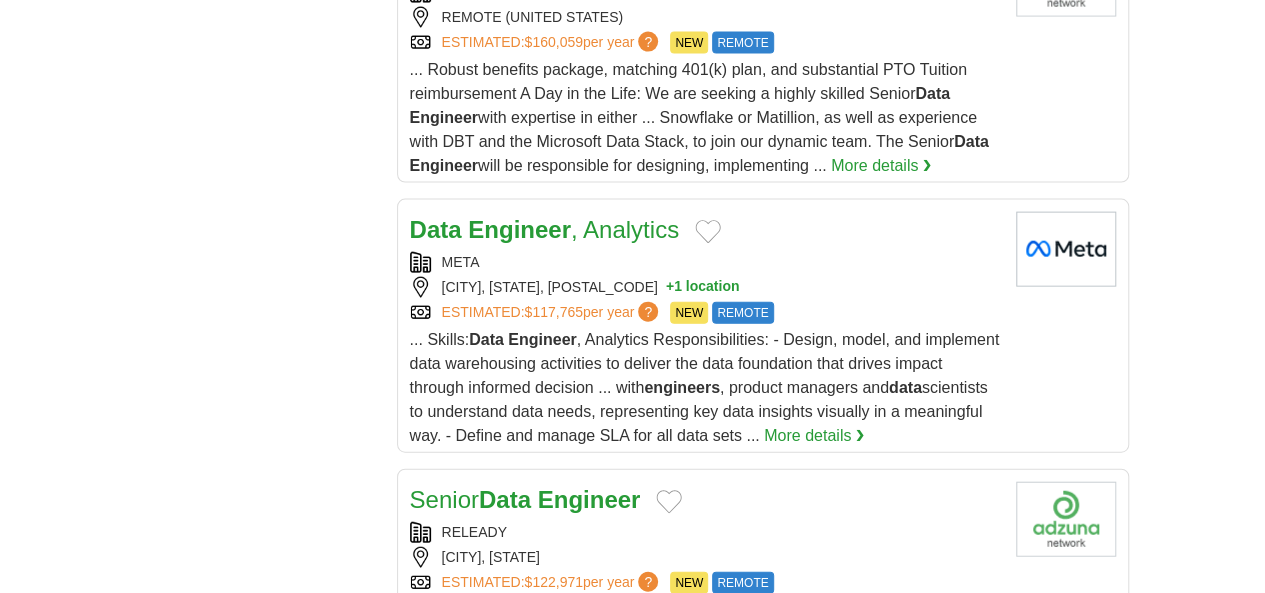 click on "Senior  Data   Engineer" at bounding box center (525, 499) 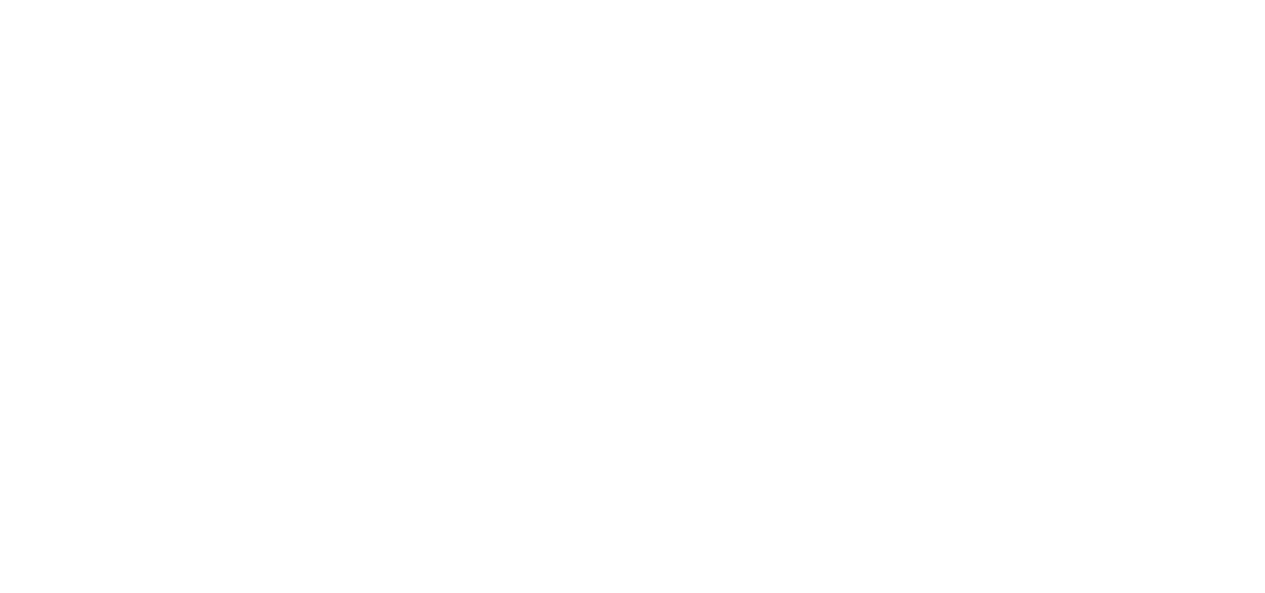 scroll, scrollTop: 3466, scrollLeft: 0, axis: vertical 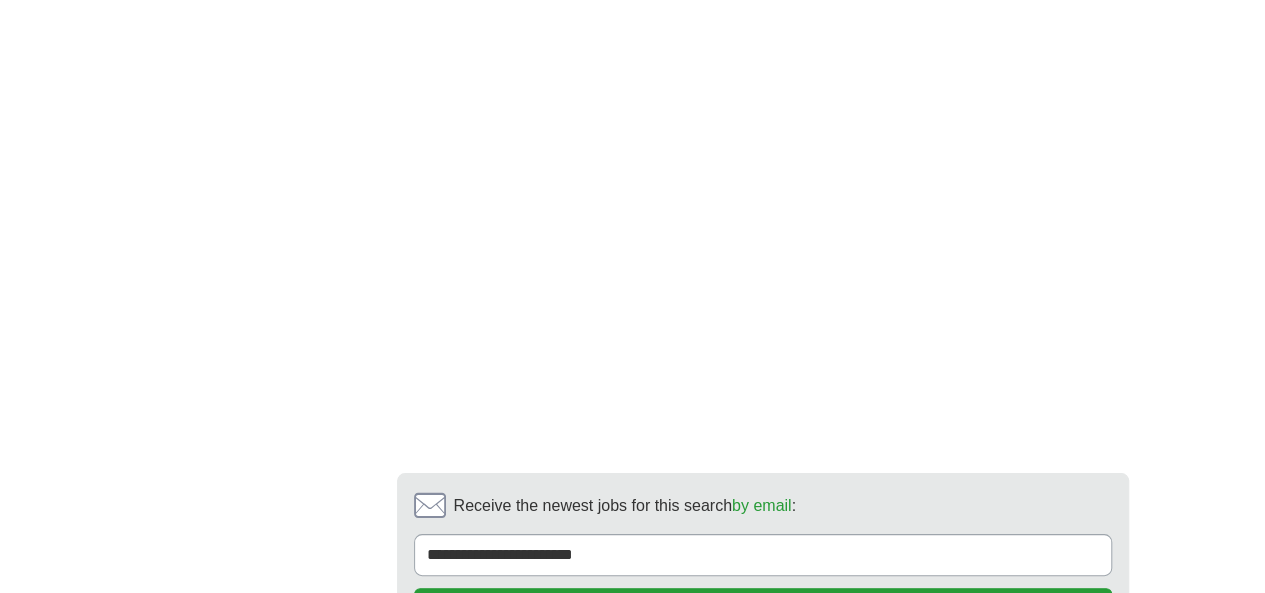 click on "4" at bounding box center (755, 739) 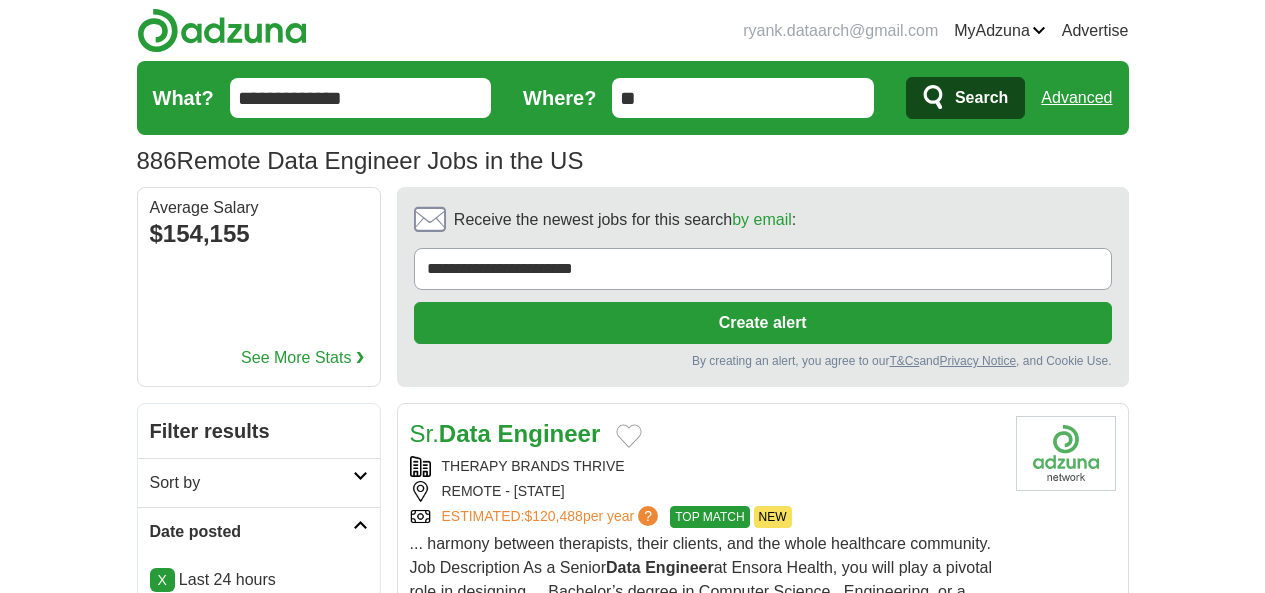 scroll, scrollTop: 0, scrollLeft: 0, axis: both 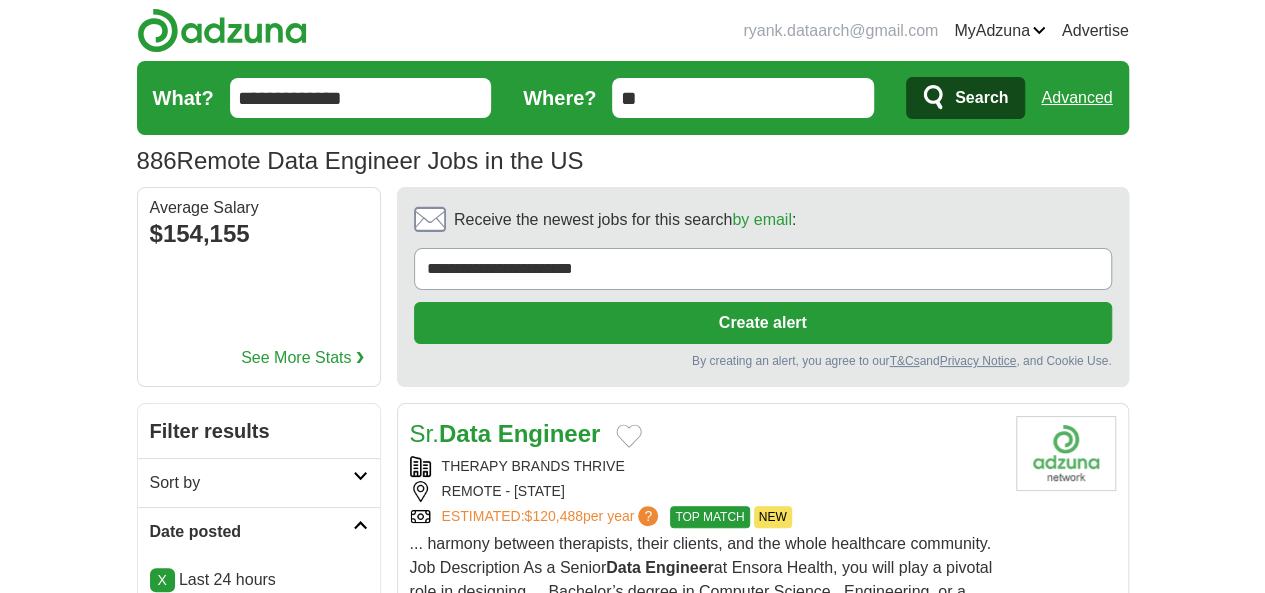 click on "Engineer" at bounding box center [549, 433] 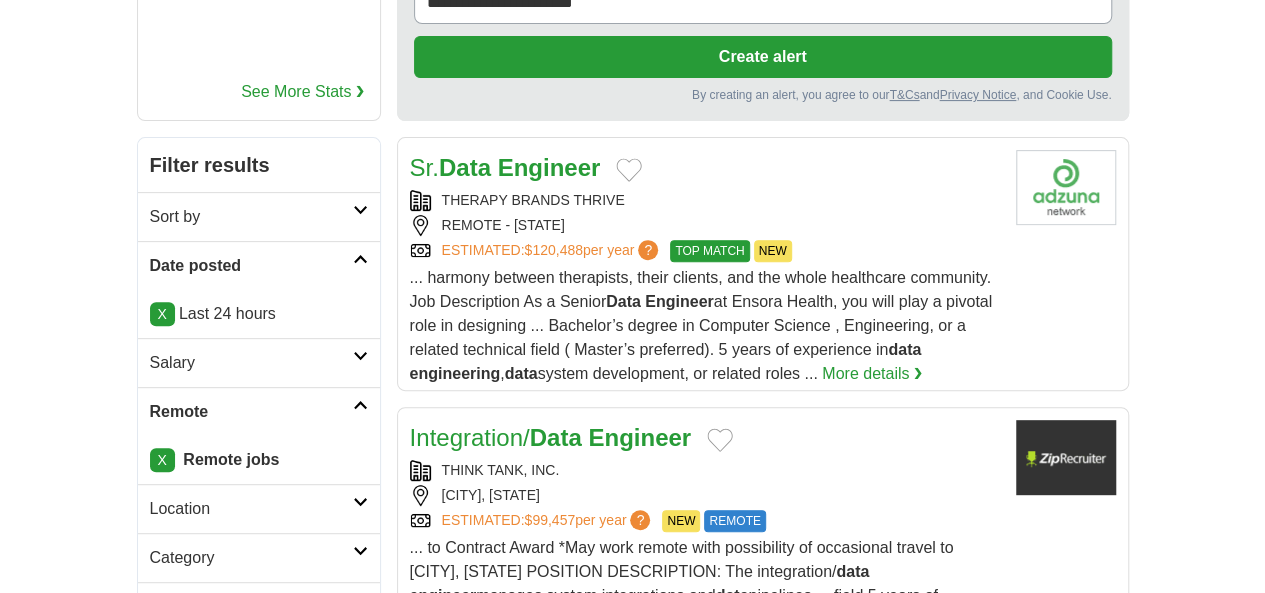 scroll, scrollTop: 266, scrollLeft: 0, axis: vertical 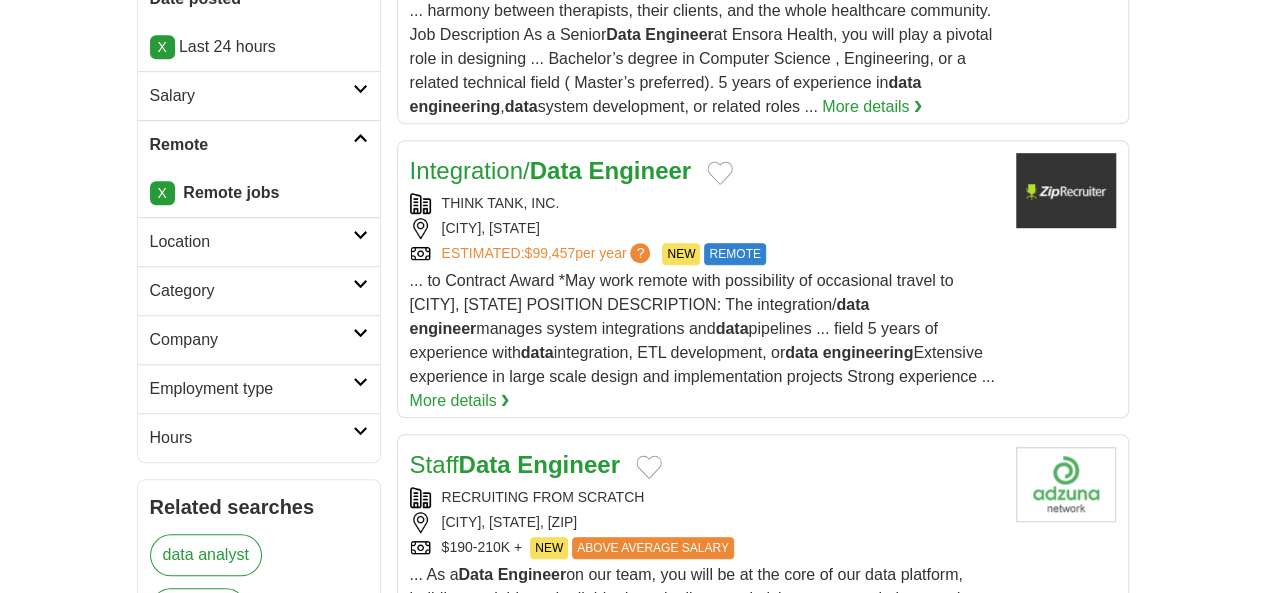 click on "Staff  Data   Engineer" at bounding box center [515, 464] 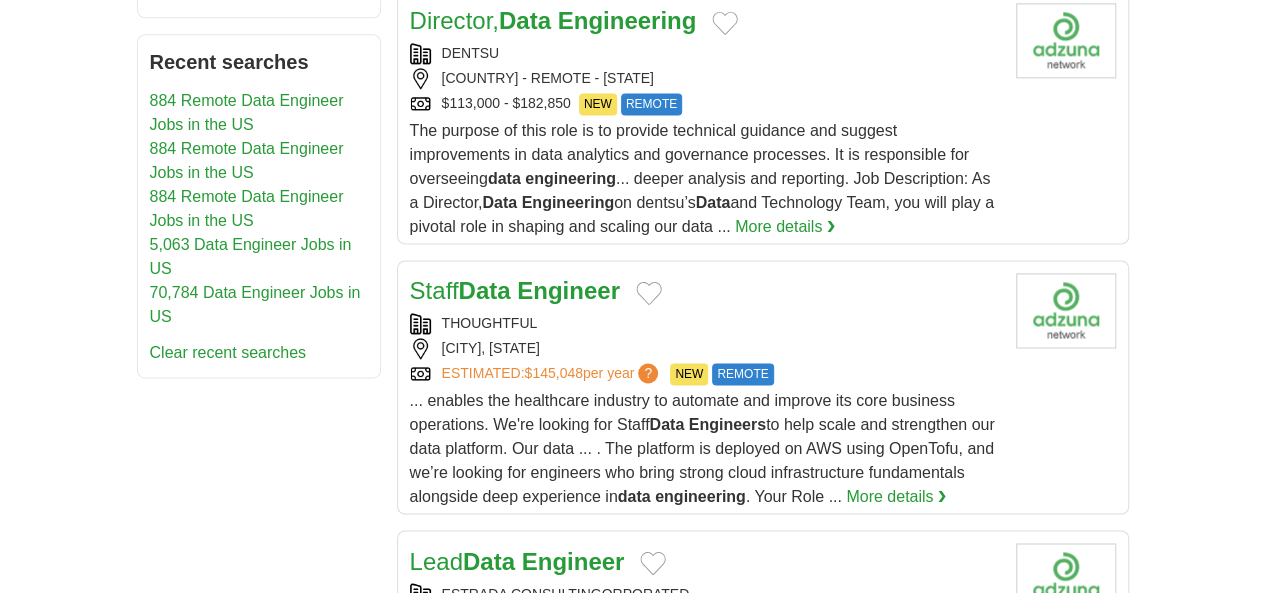 scroll, scrollTop: 1333, scrollLeft: 0, axis: vertical 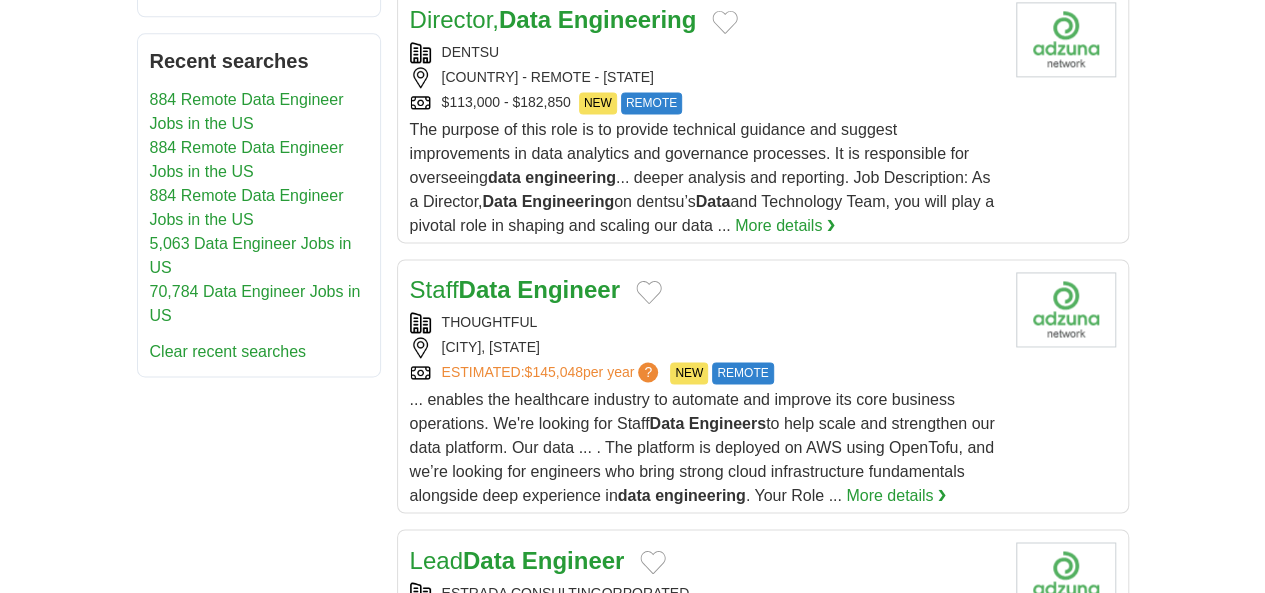 click on "Engineer" at bounding box center (573, 559) 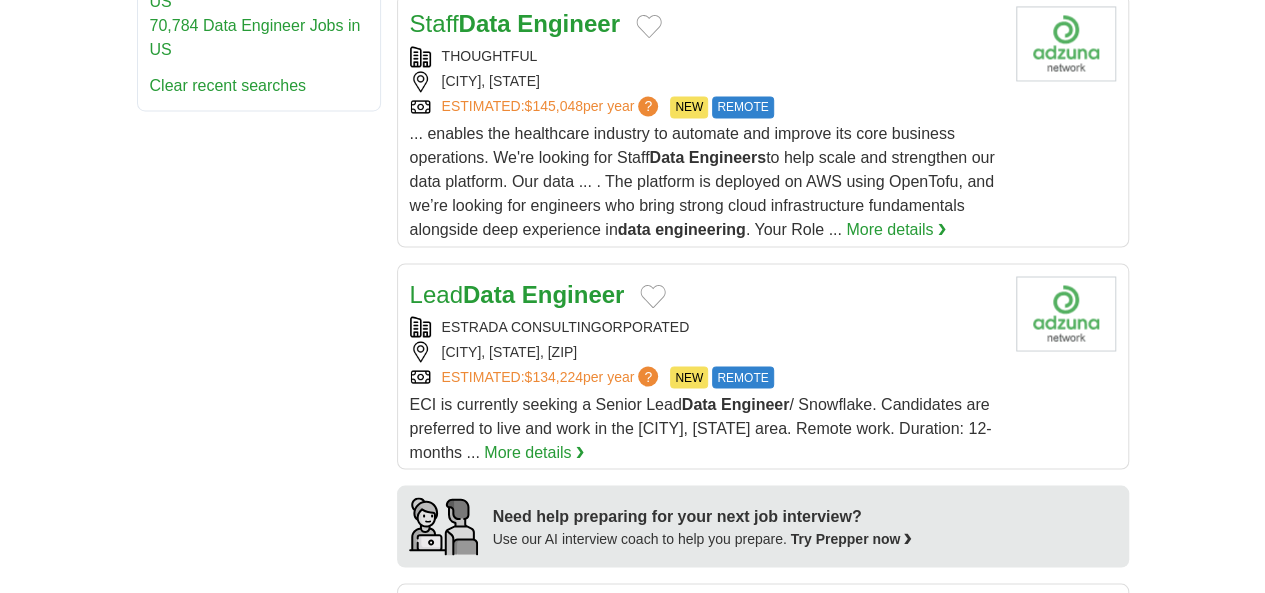 scroll, scrollTop: 1600, scrollLeft: 0, axis: vertical 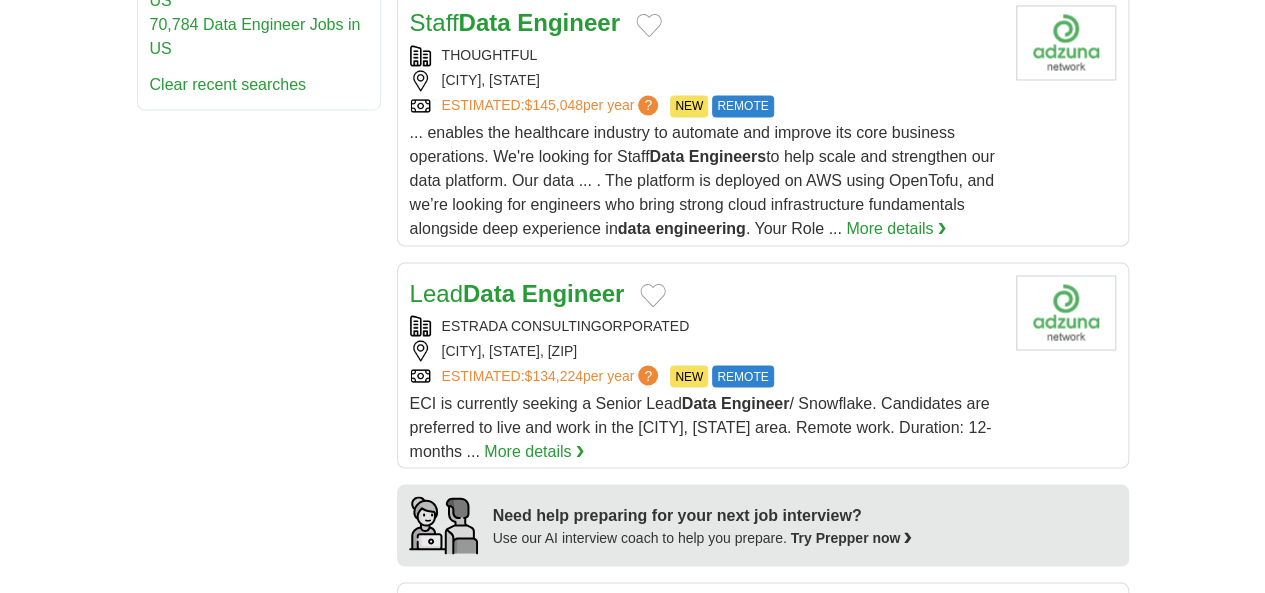 click on "Data" at bounding box center [505, 612] 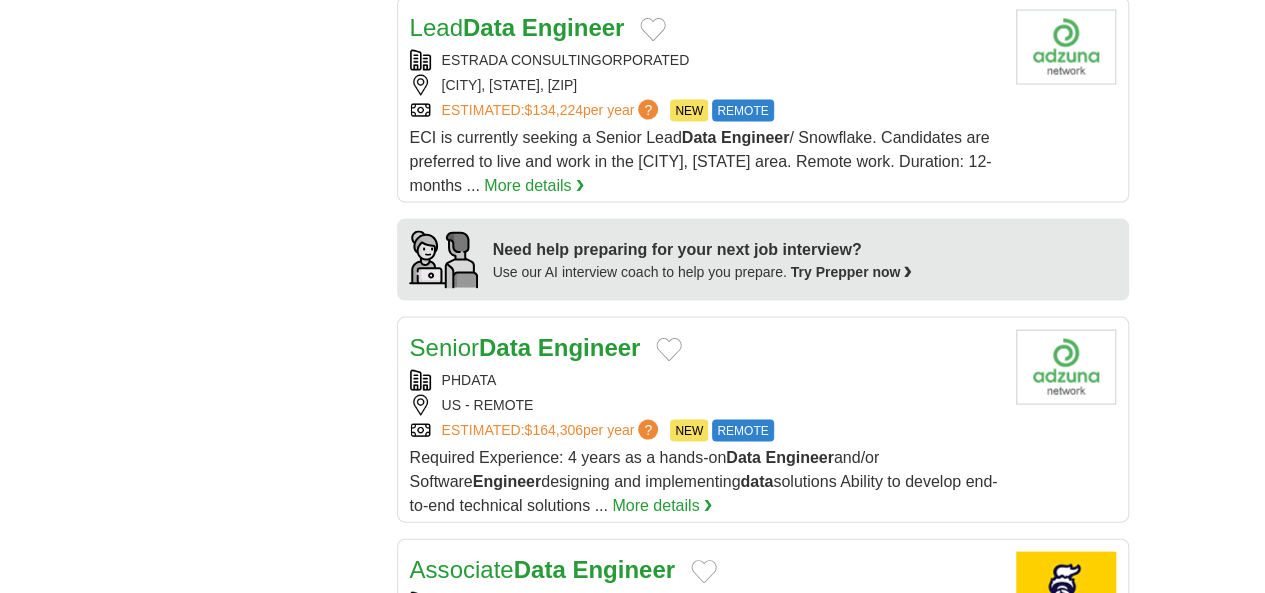 scroll, scrollTop: 2133, scrollLeft: 0, axis: vertical 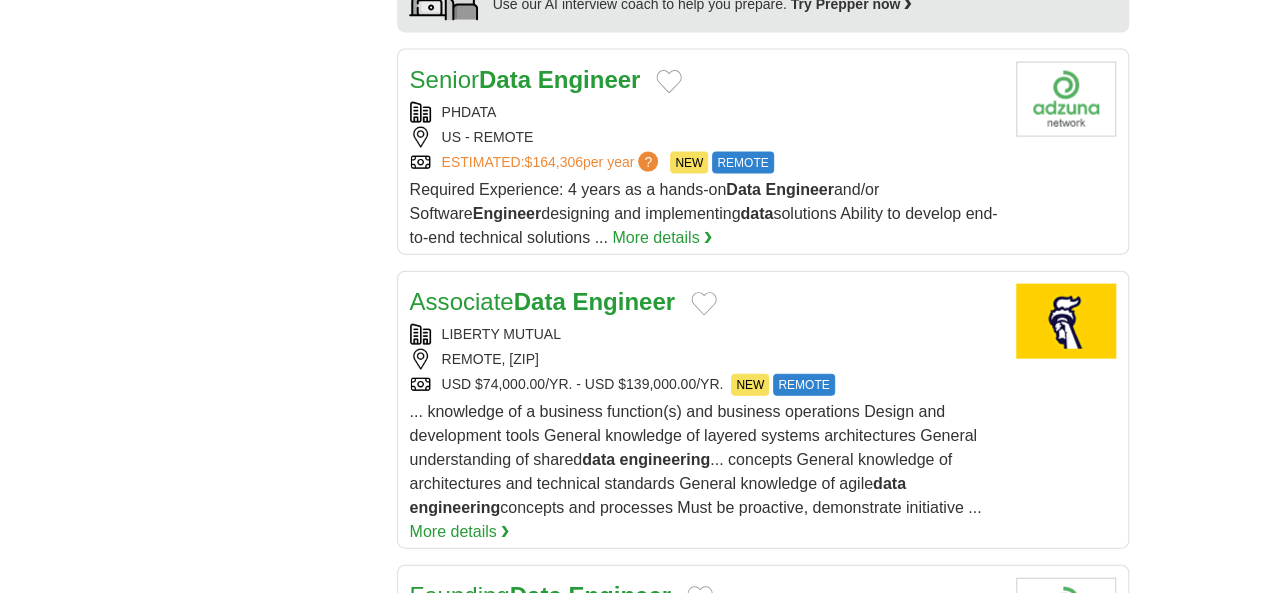 click on "Data" at bounding box center [536, 595] 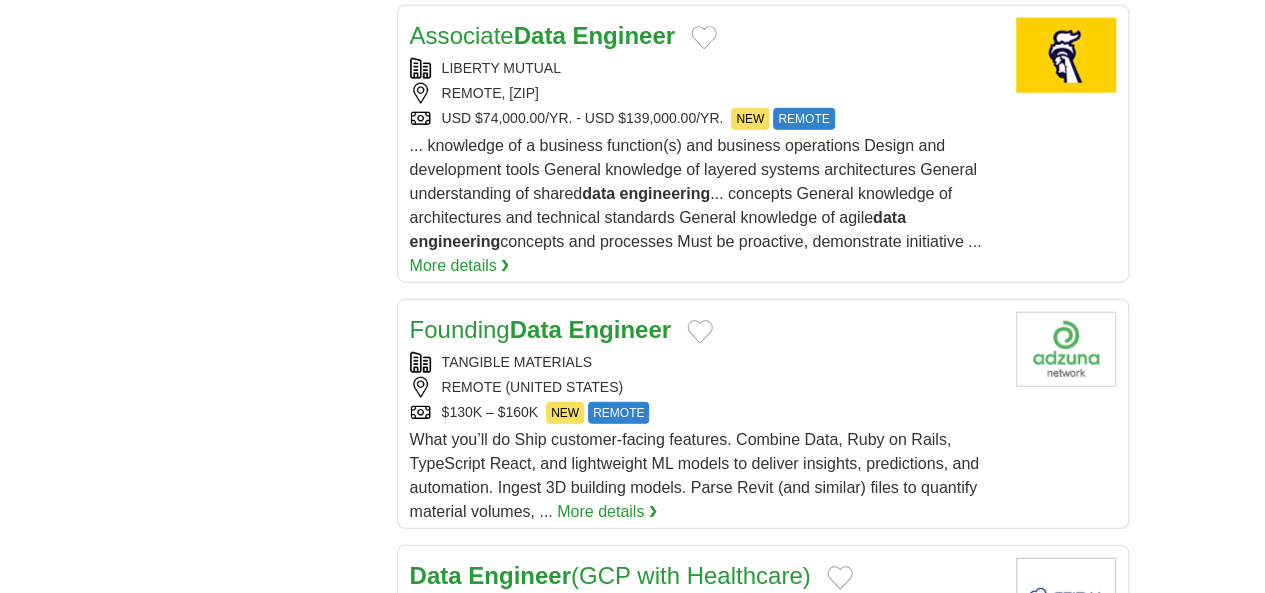 scroll, scrollTop: 2400, scrollLeft: 0, axis: vertical 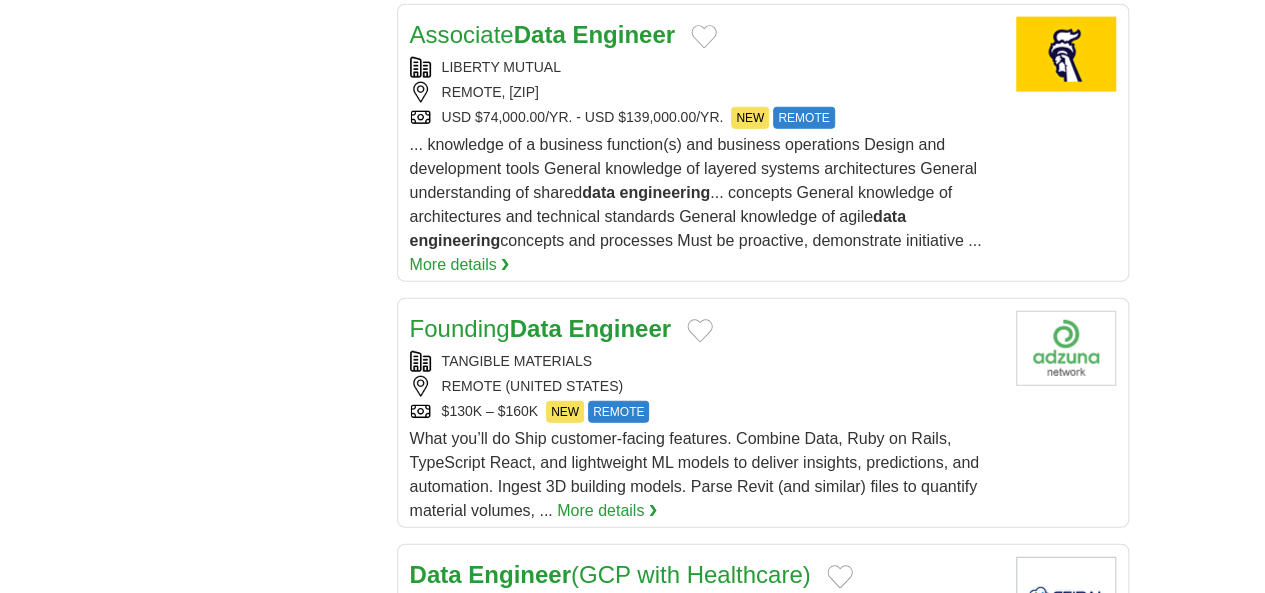 click on "Engineer" at bounding box center (519, 574) 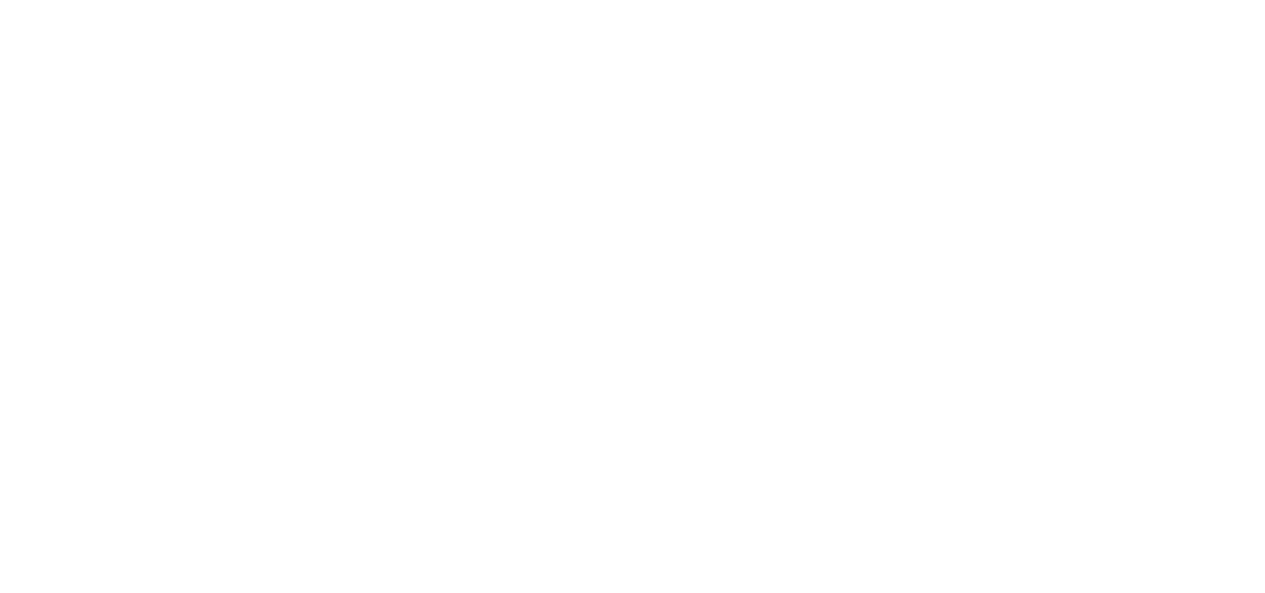 scroll, scrollTop: 3908, scrollLeft: 0, axis: vertical 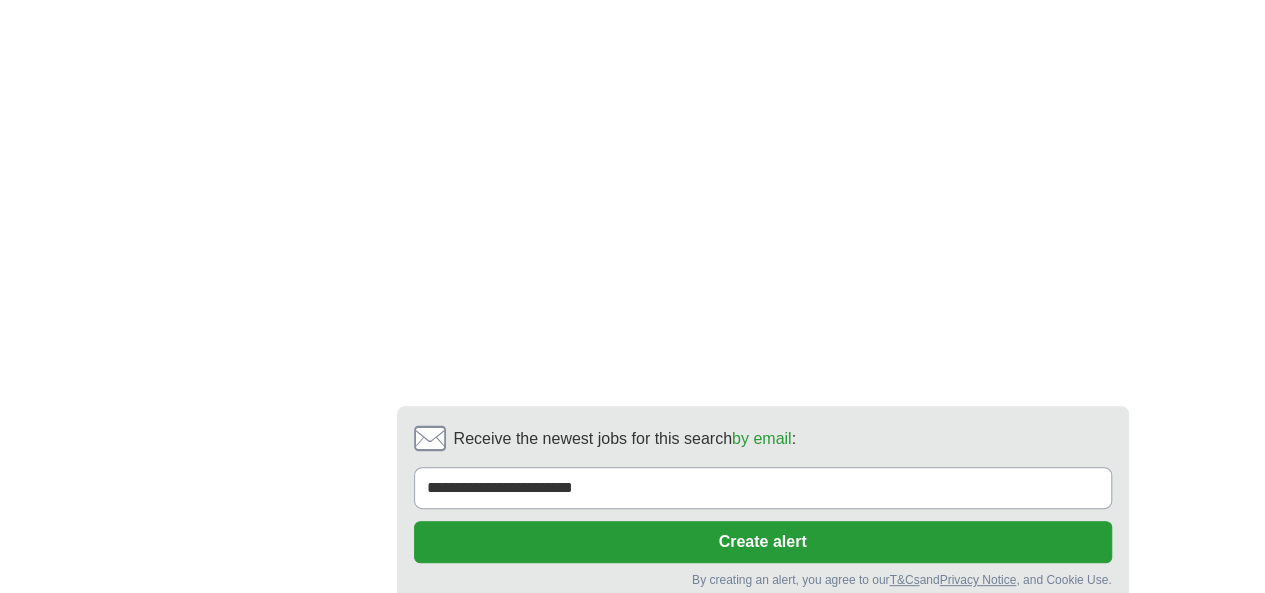 click on "5" at bounding box center (802, 672) 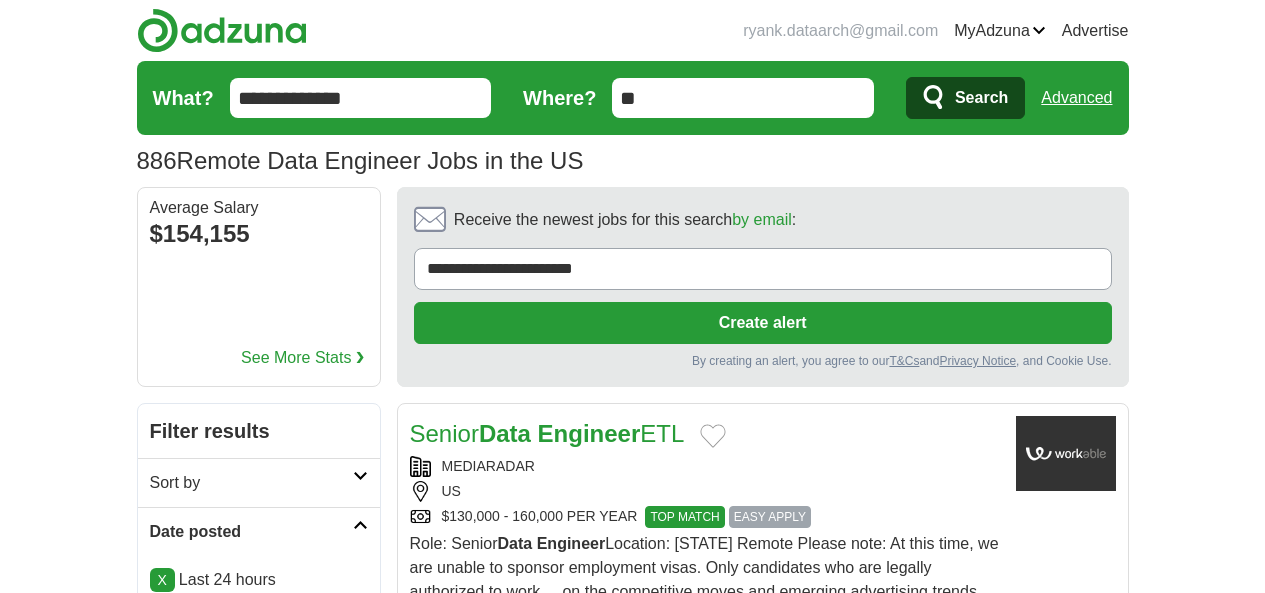 scroll, scrollTop: 0, scrollLeft: 0, axis: both 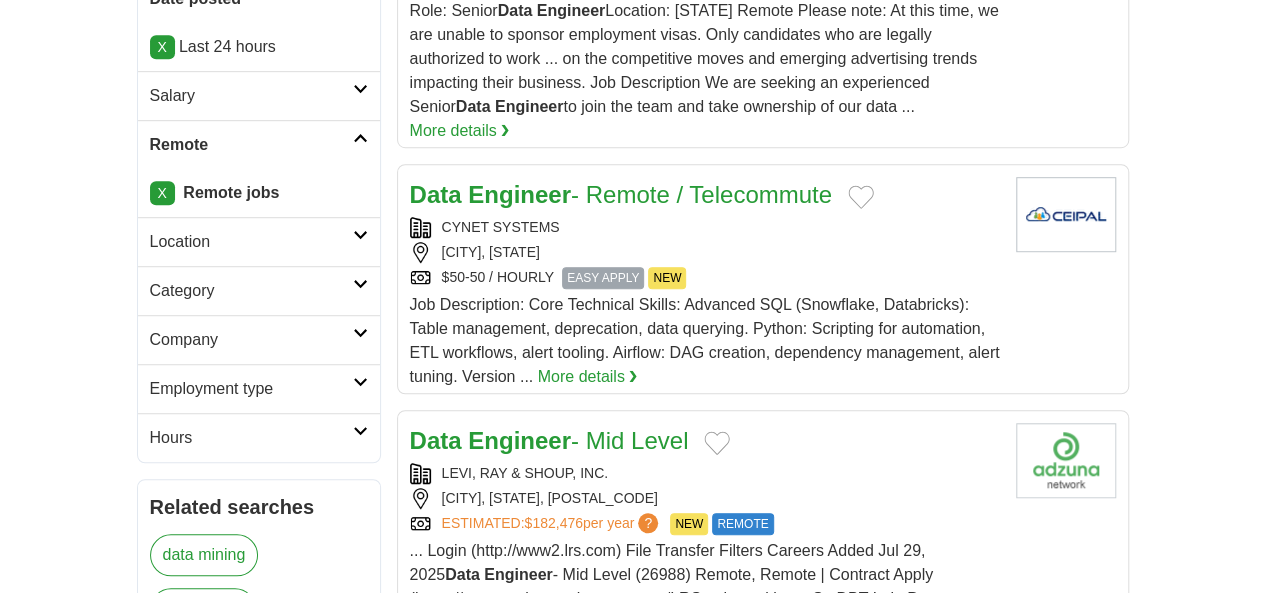 click on "Data   Engineer  - Mid Level" at bounding box center (549, 440) 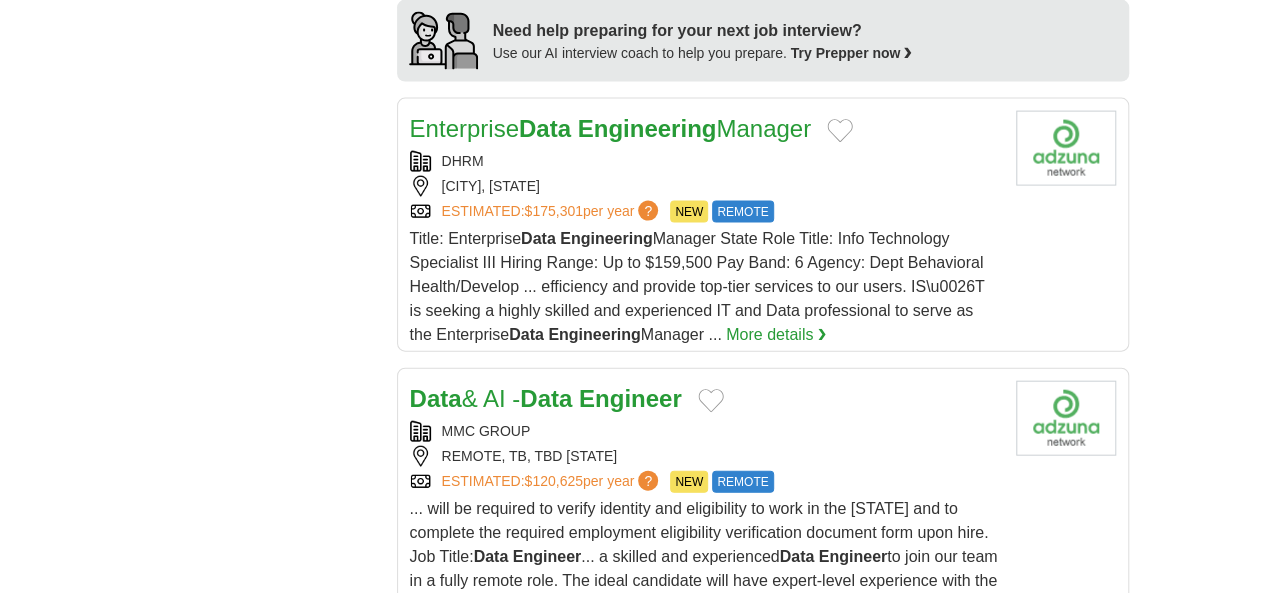 scroll, scrollTop: 2133, scrollLeft: 0, axis: vertical 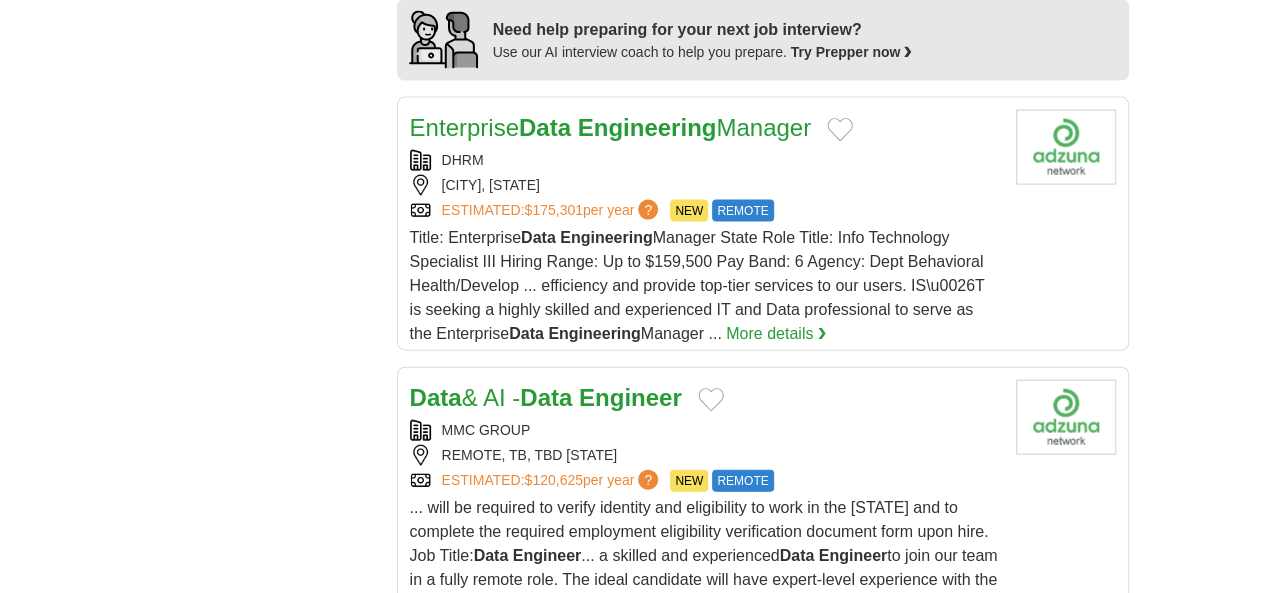 click on "Data" at bounding box center [546, 397] 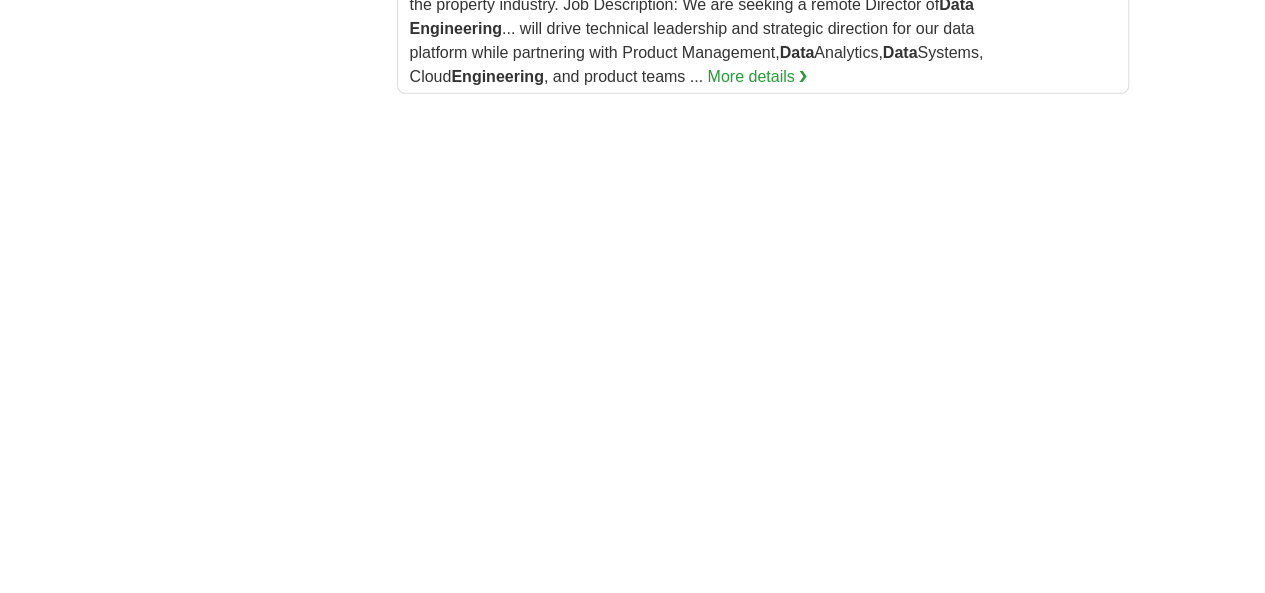 scroll, scrollTop: 3466, scrollLeft: 0, axis: vertical 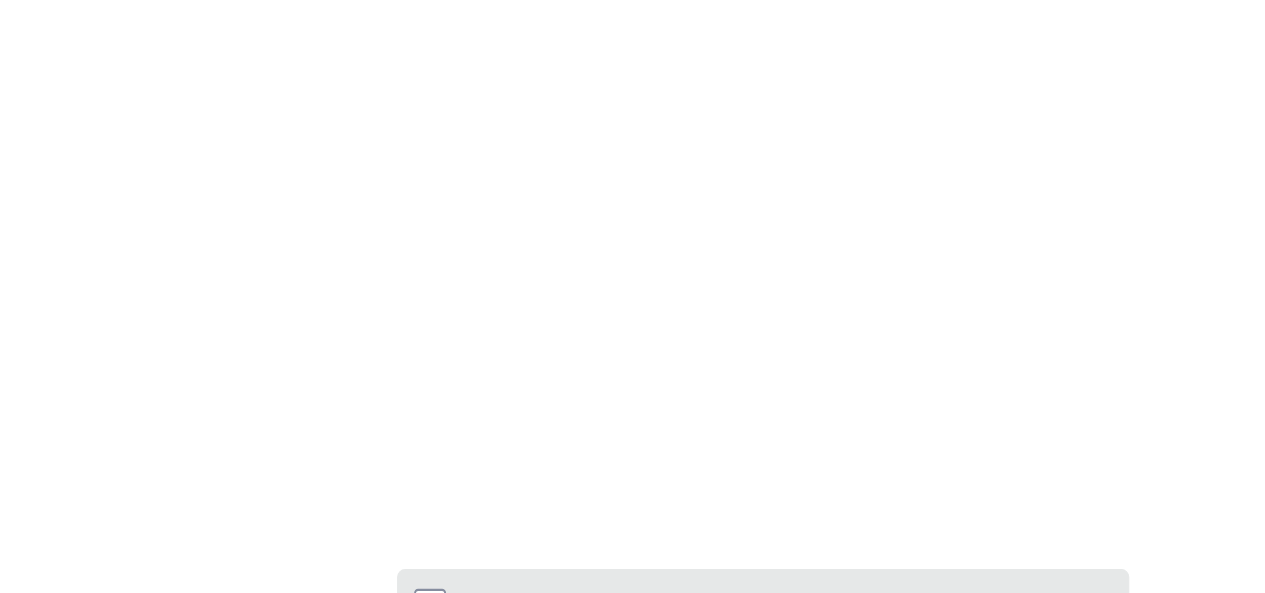 click on "6" at bounding box center (826, 835) 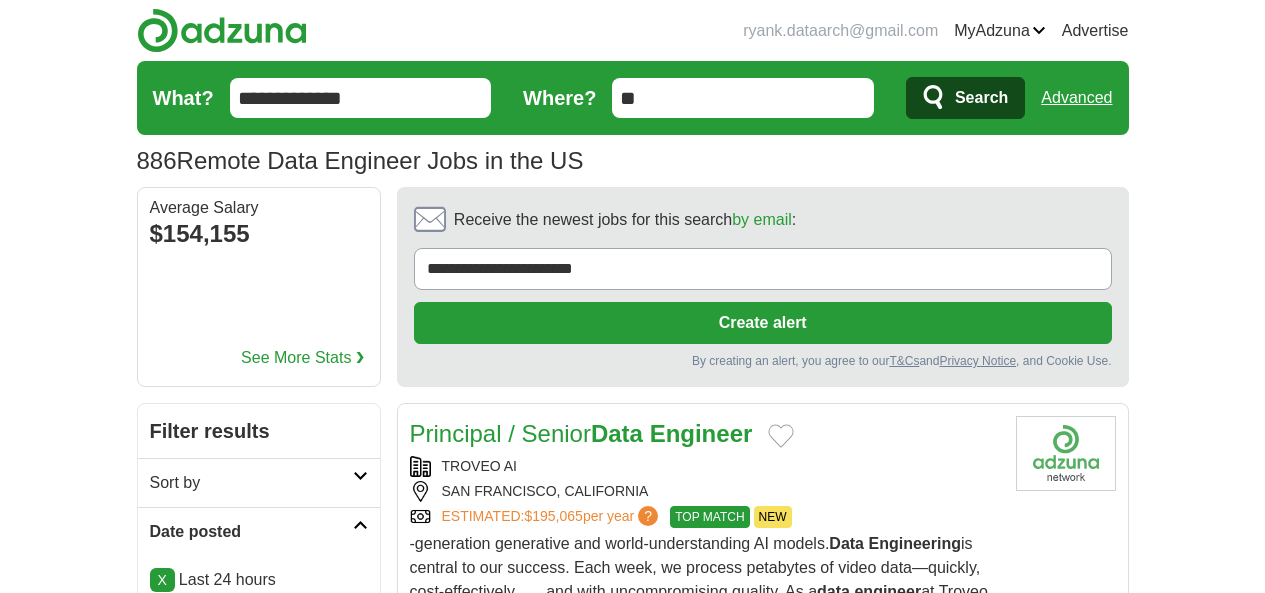 scroll, scrollTop: 0, scrollLeft: 0, axis: both 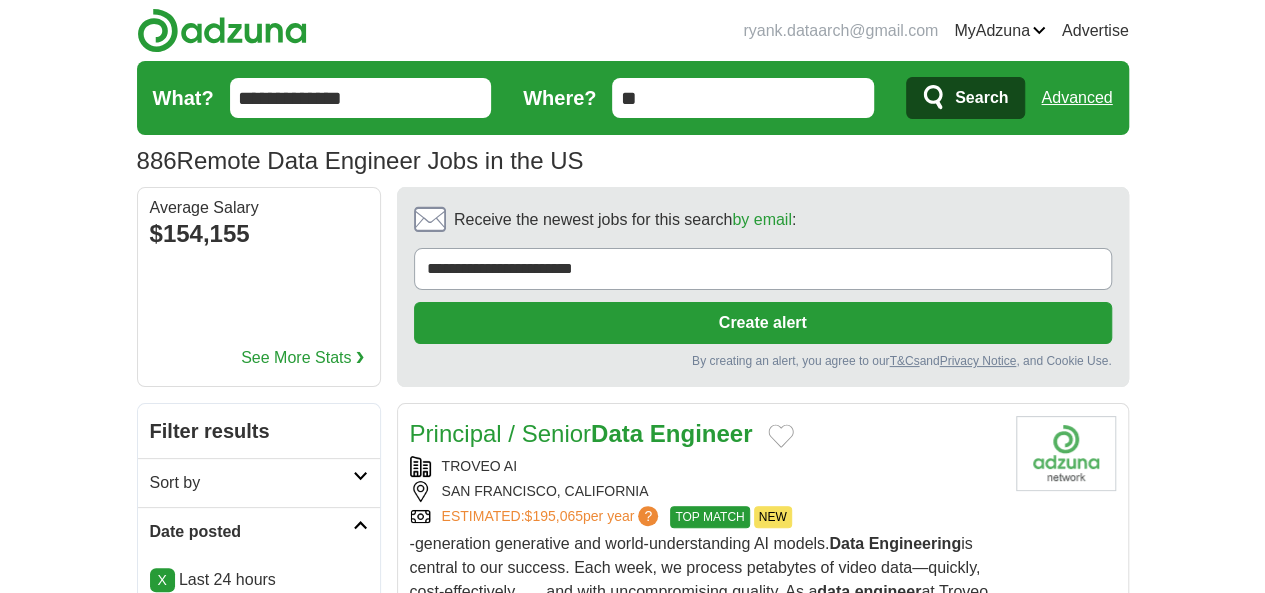 click on "Principal / Senior  Data   Engineer" at bounding box center [581, 433] 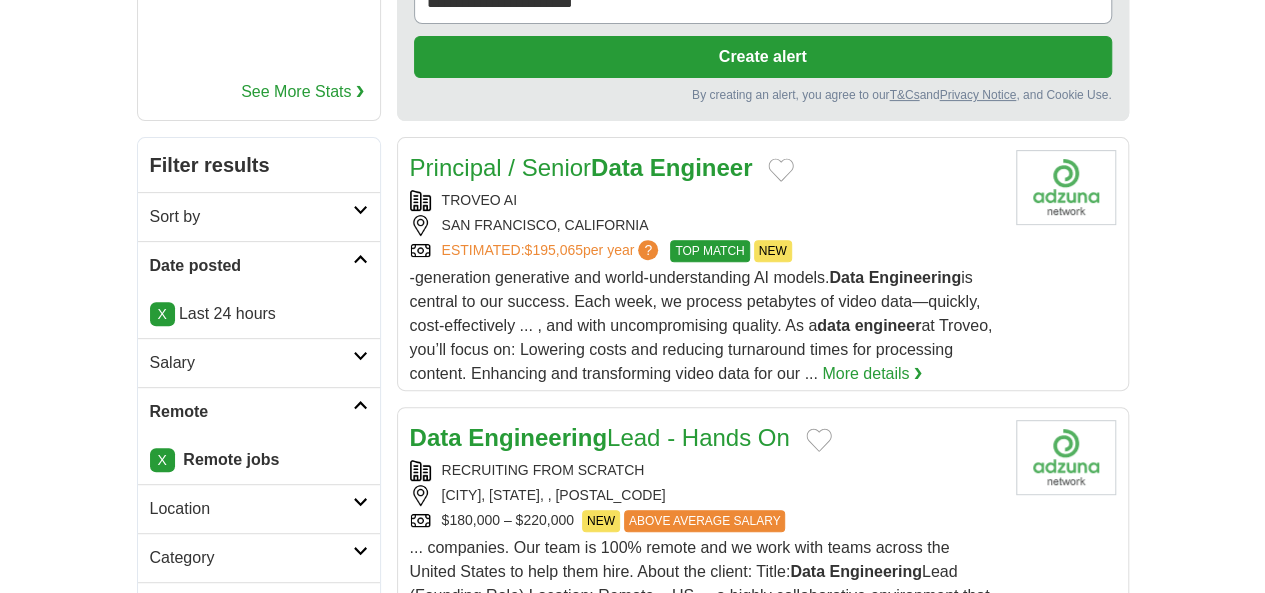 scroll, scrollTop: 266, scrollLeft: 0, axis: vertical 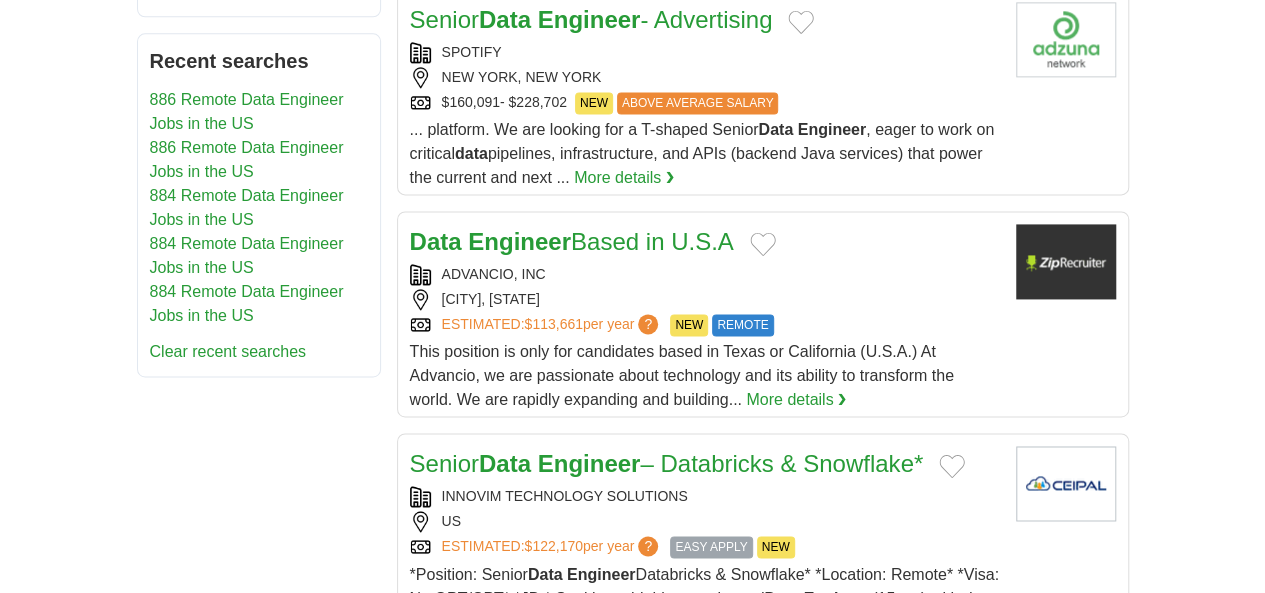 click on "Engineer" at bounding box center (589, 463) 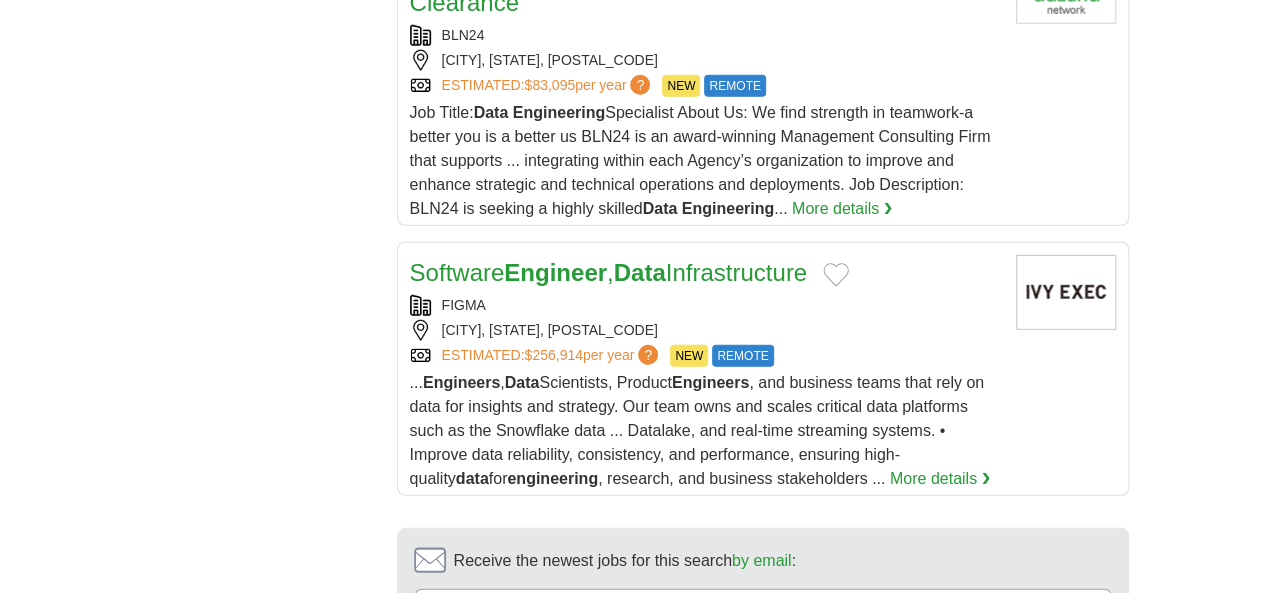 scroll, scrollTop: 2666, scrollLeft: 0, axis: vertical 